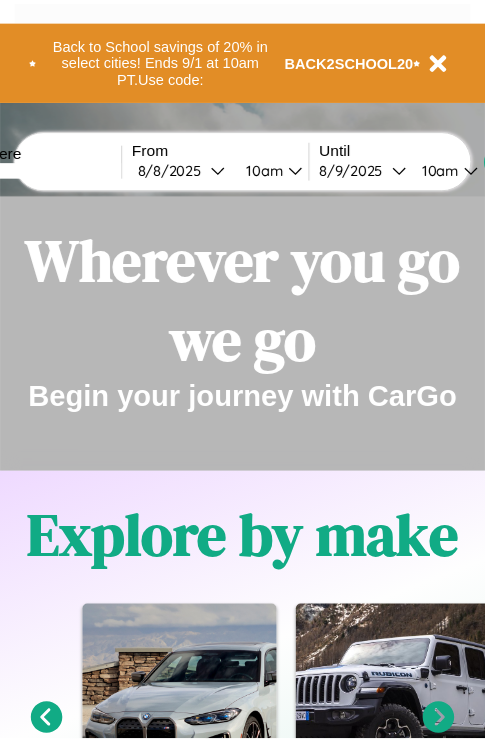 scroll, scrollTop: 0, scrollLeft: 0, axis: both 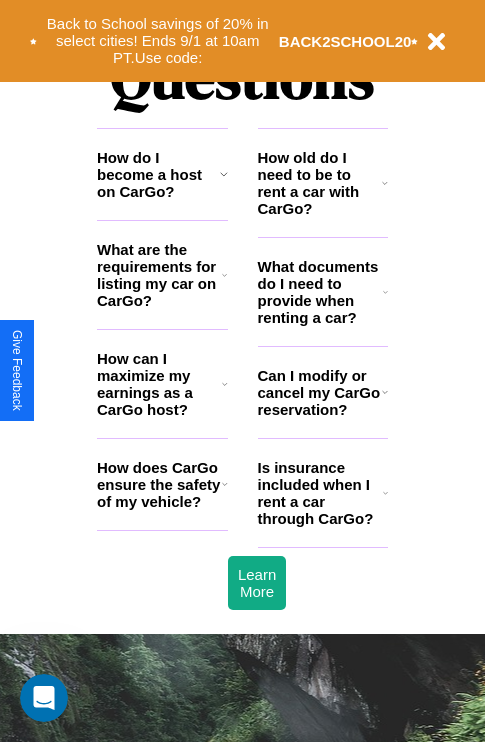 click 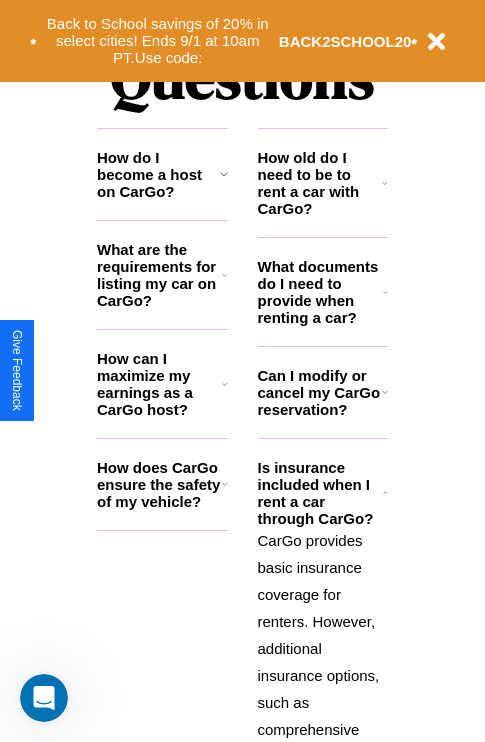 click 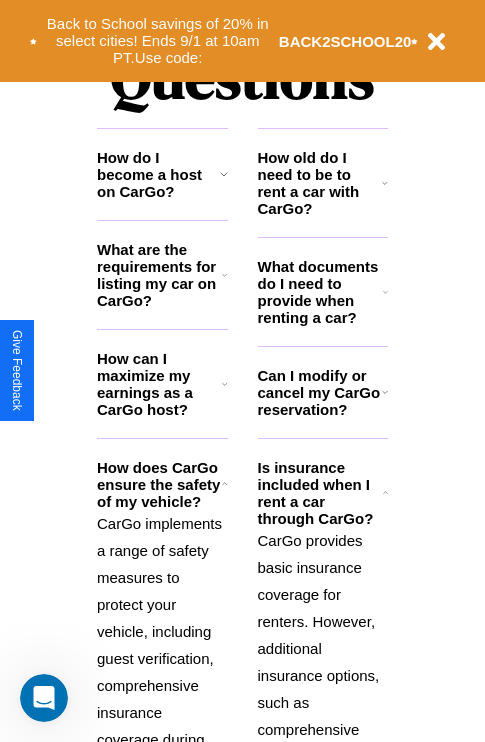 click 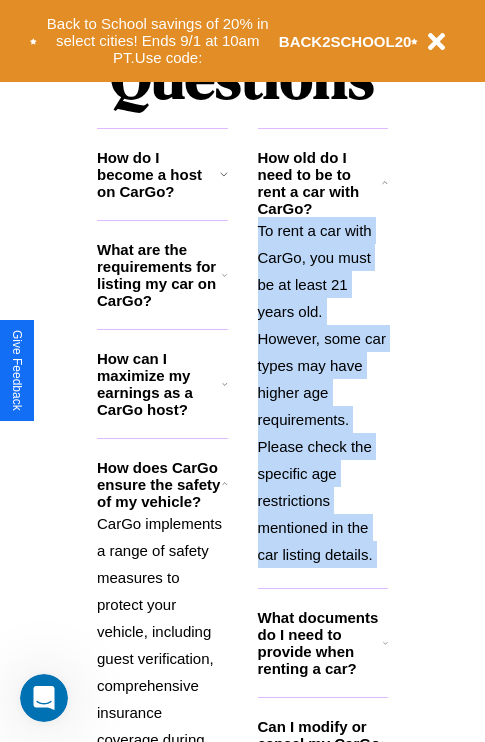 scroll, scrollTop: 2503, scrollLeft: 0, axis: vertical 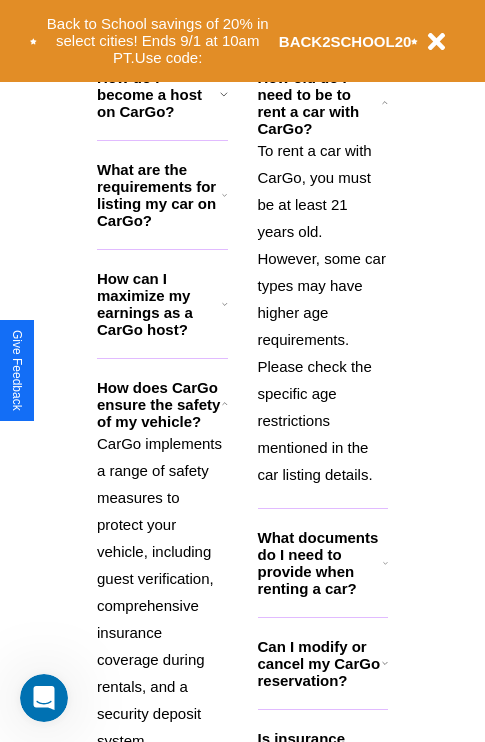 click on "Can I modify or cancel my CarGo reservation?" at bounding box center (320, 663) 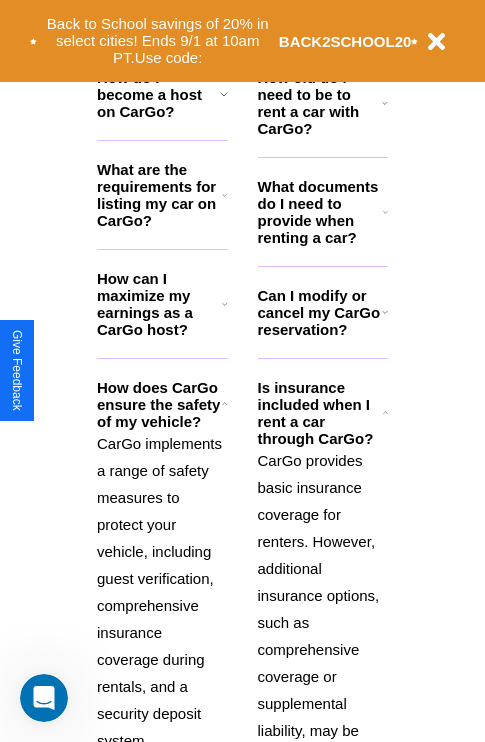 click on "How do I become a host on CarGo?" at bounding box center [158, 94] 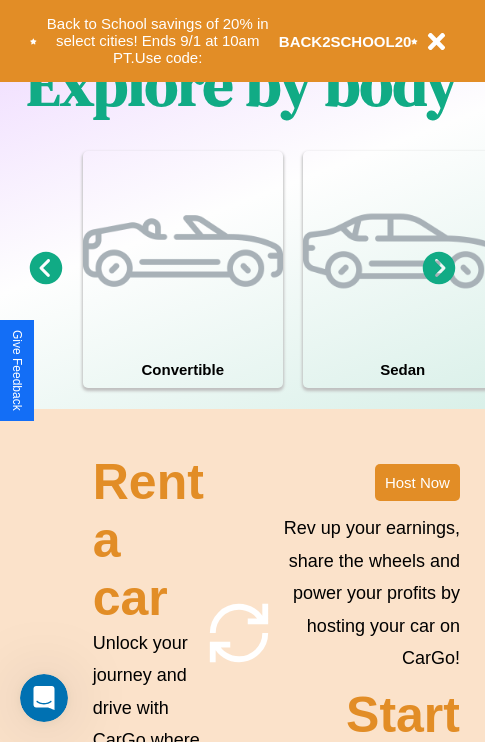 scroll, scrollTop: 1285, scrollLeft: 0, axis: vertical 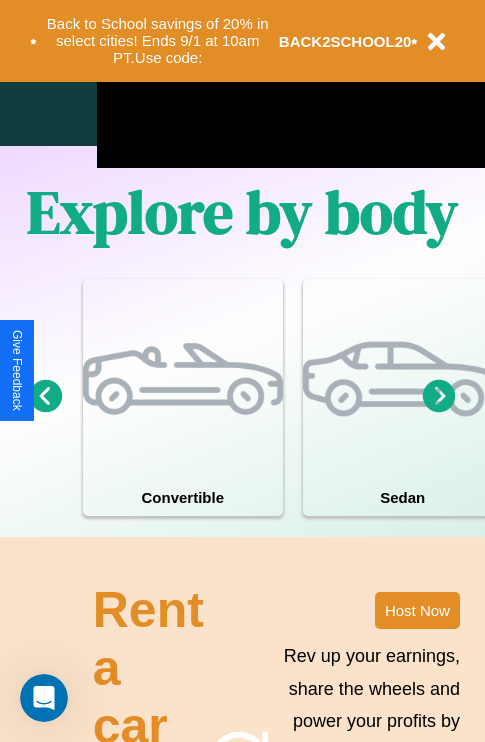 click 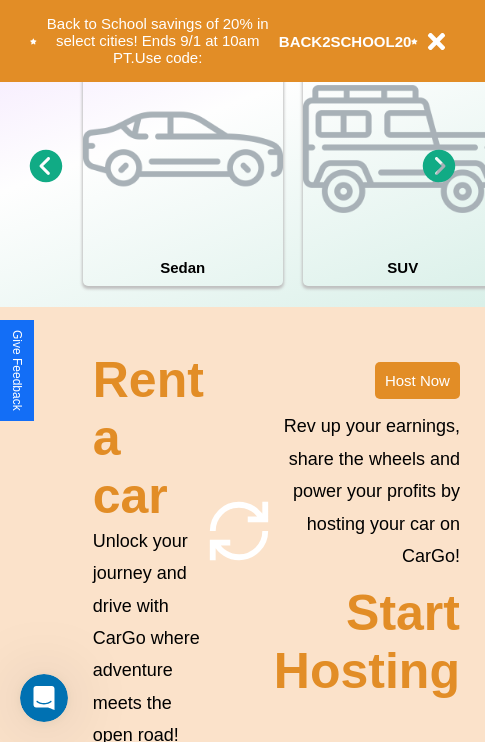 scroll, scrollTop: 1558, scrollLeft: 0, axis: vertical 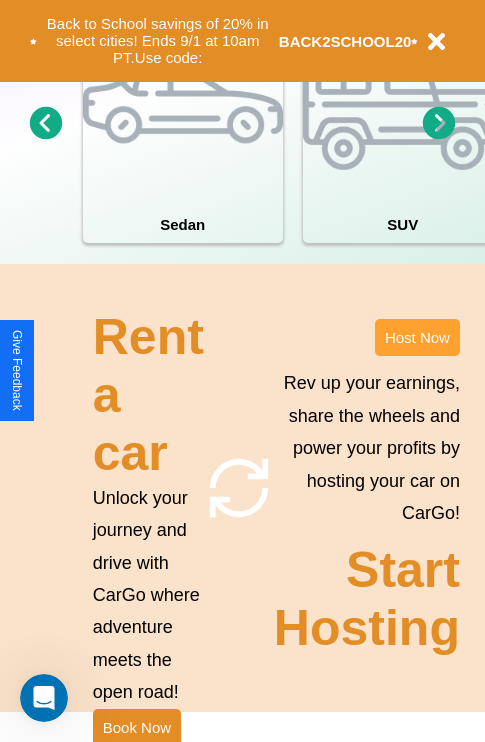 click on "Host Now" at bounding box center (417, 337) 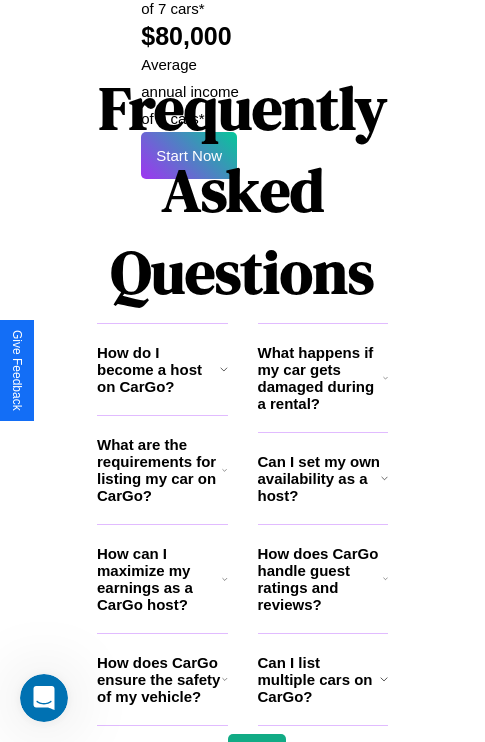scroll, scrollTop: 3255, scrollLeft: 0, axis: vertical 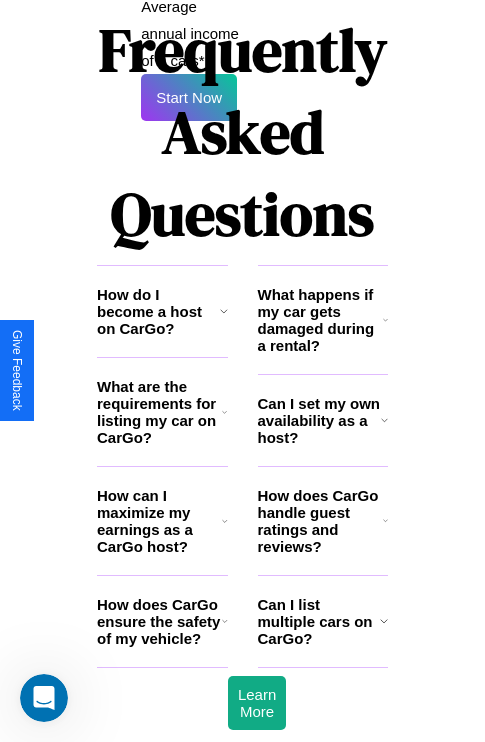 click on "What happens if my car gets damaged during a rental?" at bounding box center [320, 320] 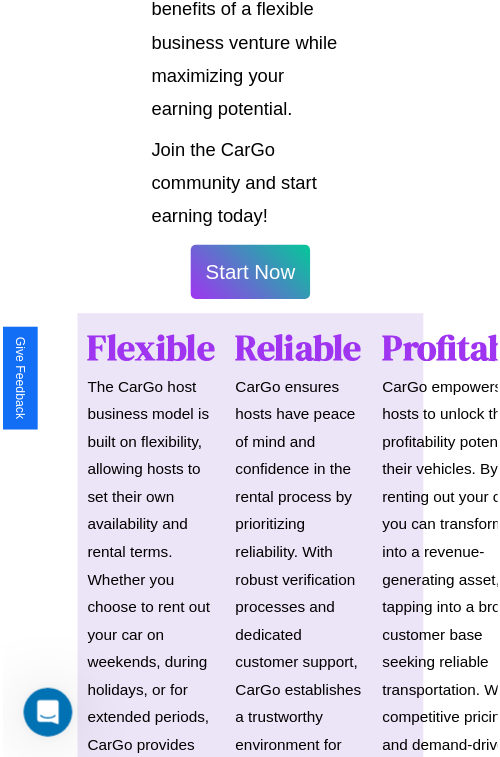 scroll, scrollTop: 35, scrollLeft: 0, axis: vertical 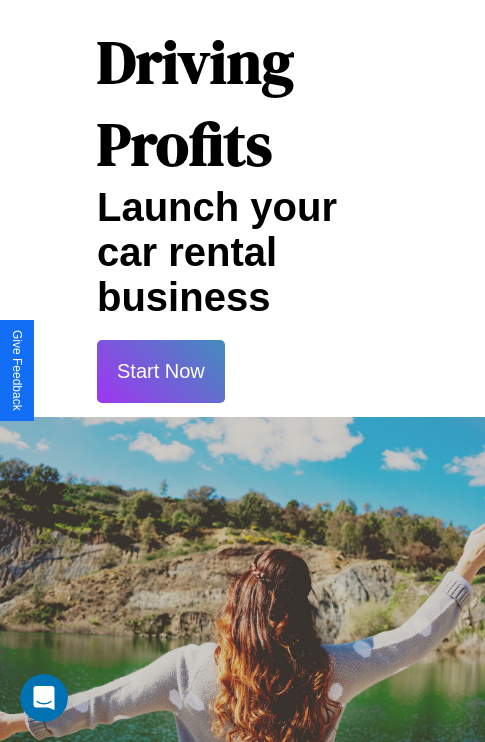 click on "Start Now" at bounding box center (161, 371) 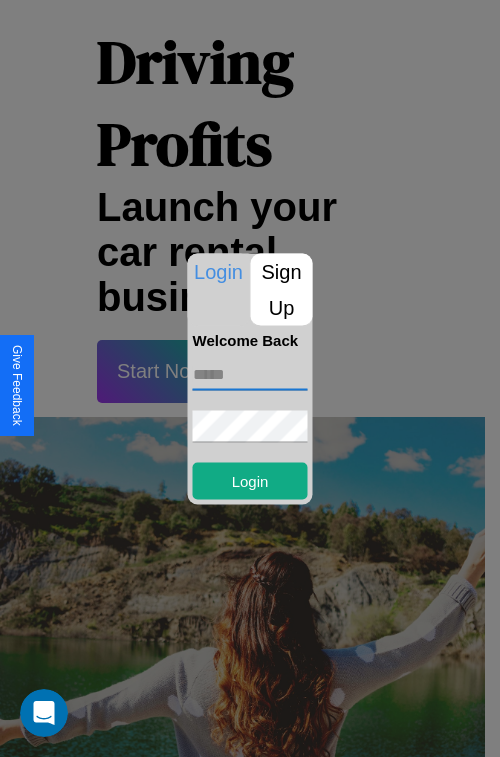 click at bounding box center [250, 374] 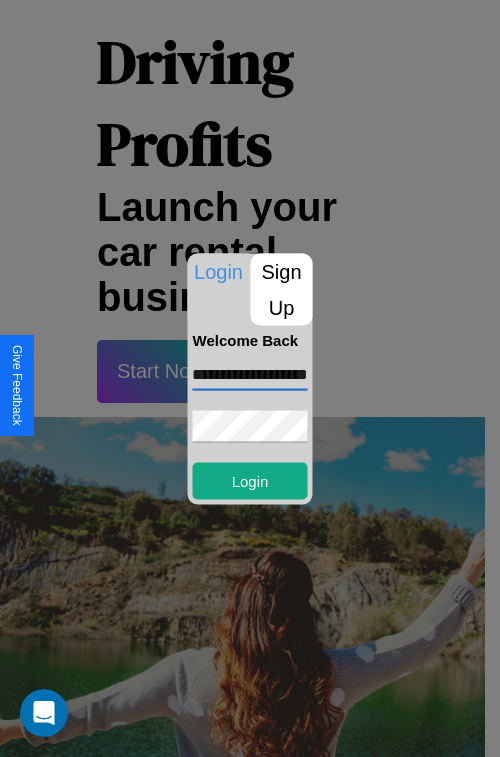 scroll, scrollTop: 0, scrollLeft: 60, axis: horizontal 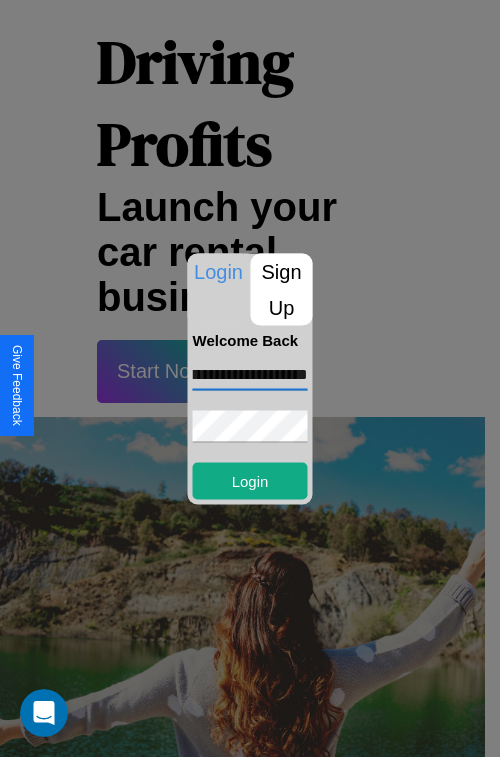 type on "**********" 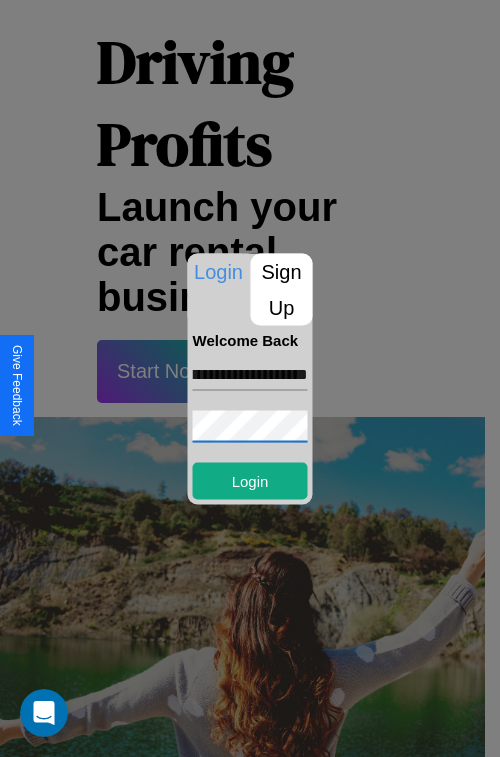 scroll, scrollTop: 0, scrollLeft: 0, axis: both 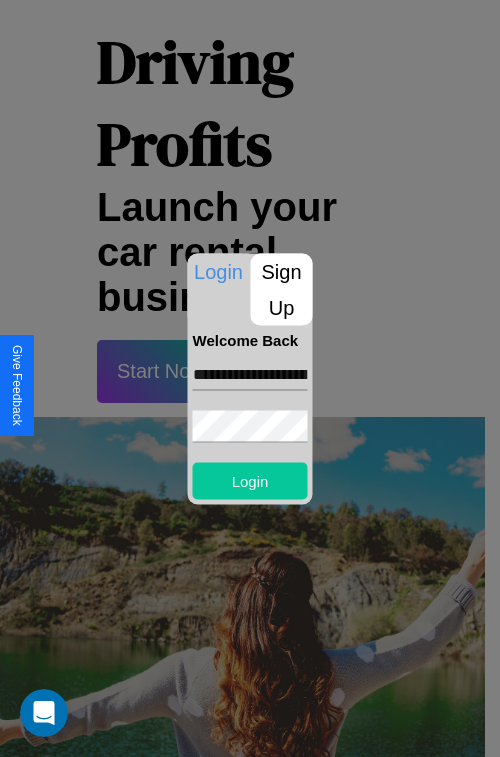 click on "Login" at bounding box center (250, 480) 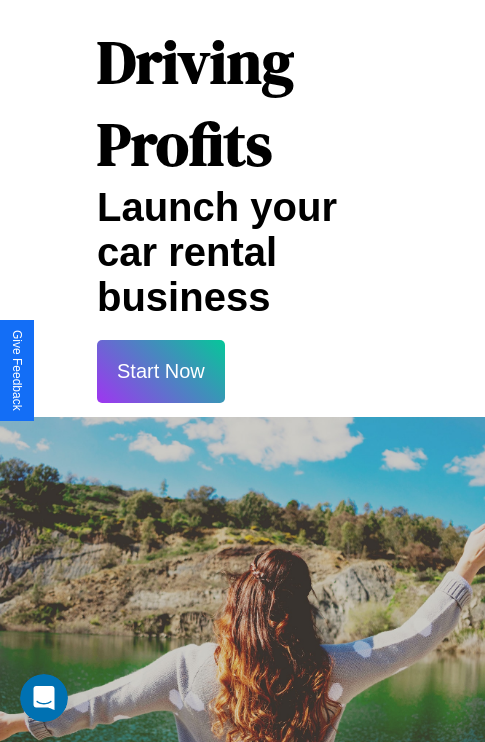 scroll, scrollTop: 37, scrollLeft: 0, axis: vertical 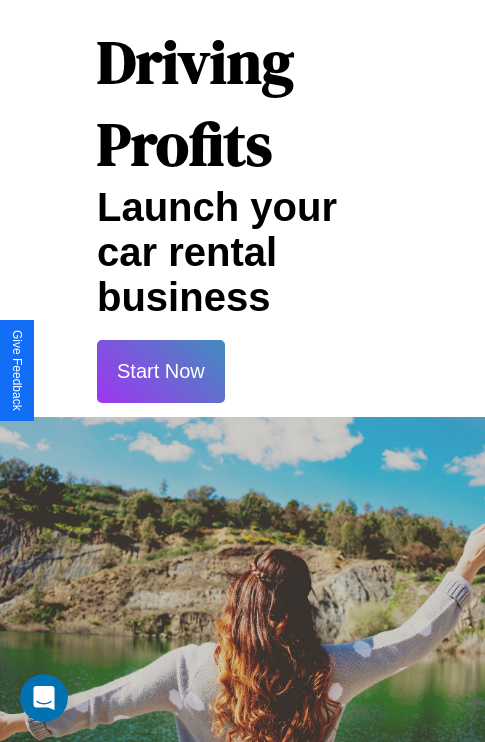 click on "Start Now" at bounding box center [161, 371] 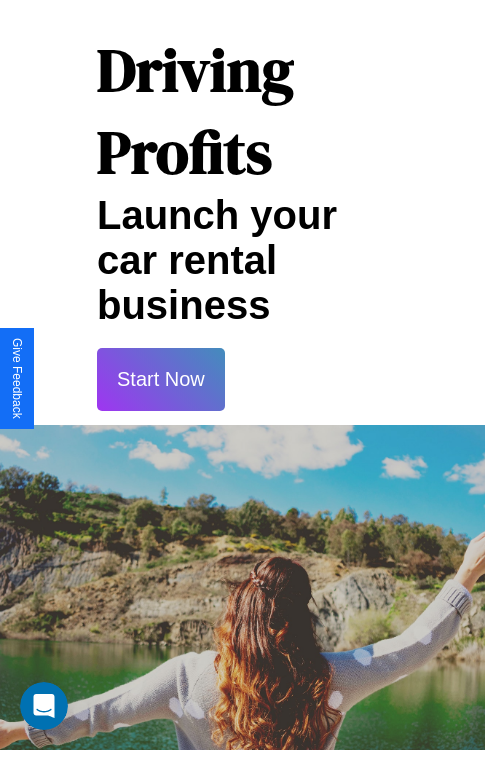scroll, scrollTop: 0, scrollLeft: 0, axis: both 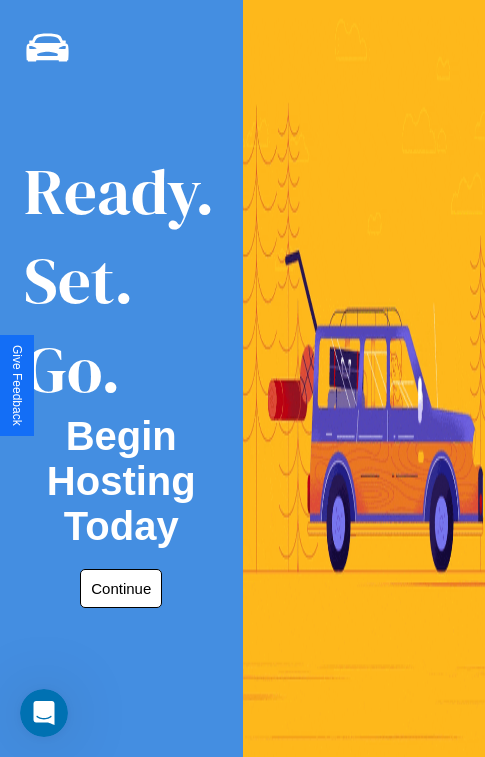 click on "Continue" at bounding box center [121, 588] 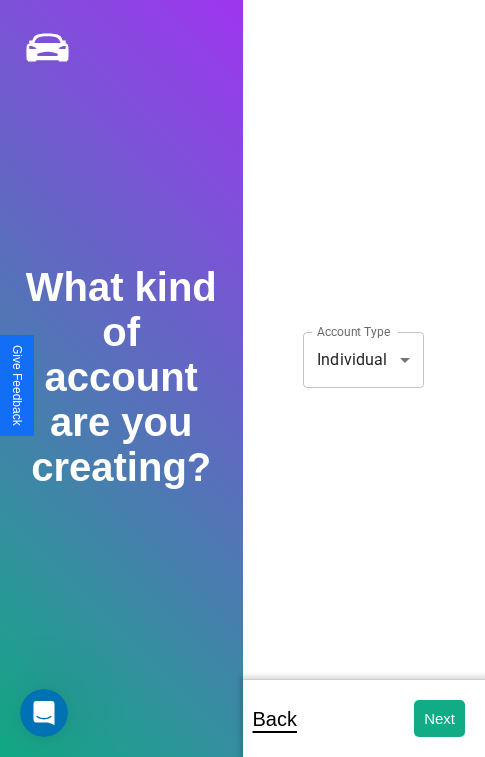 click on "**********" at bounding box center (242, 392) 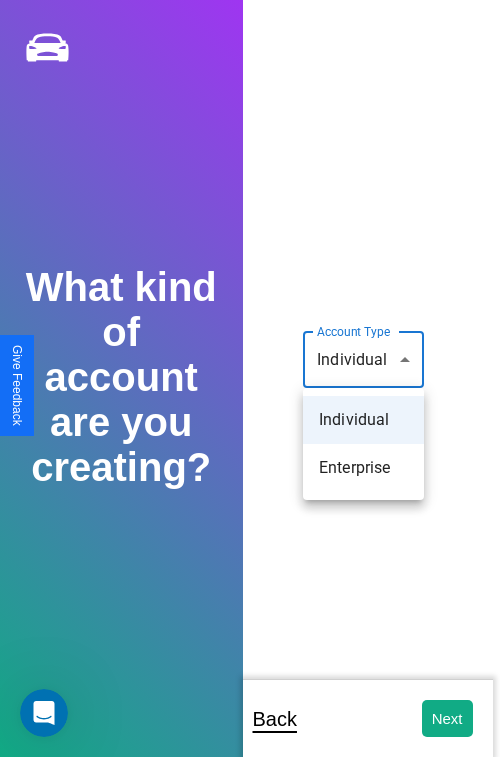 click on "Individual" at bounding box center (363, 420) 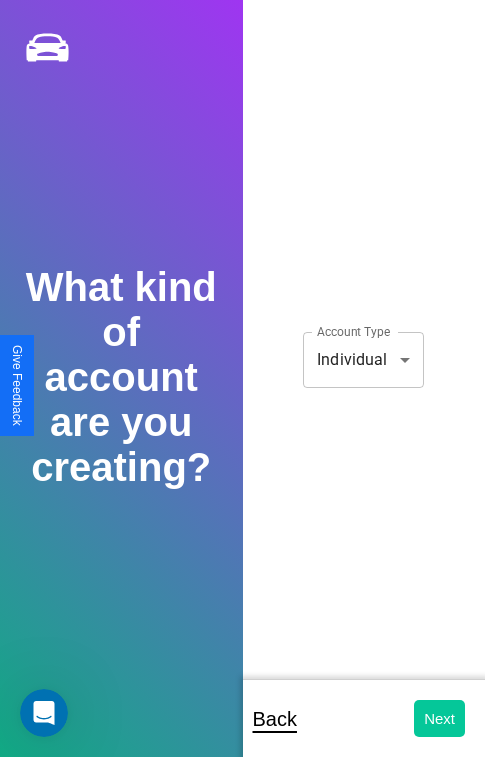 click on "Next" at bounding box center [439, 718] 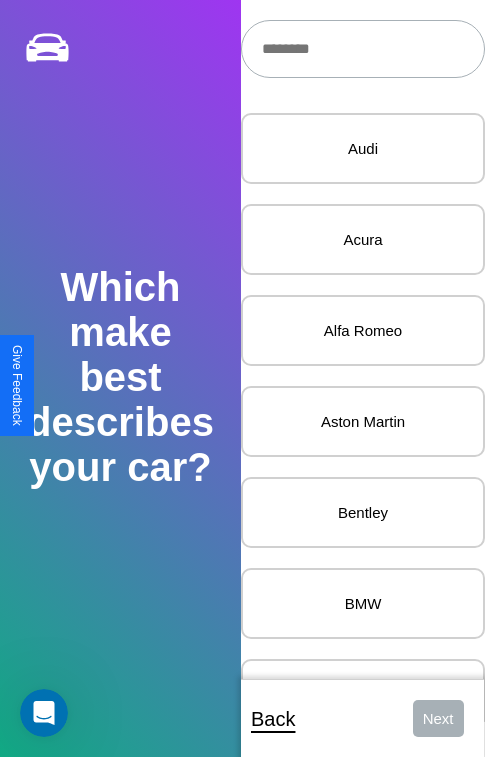 click at bounding box center (363, 49) 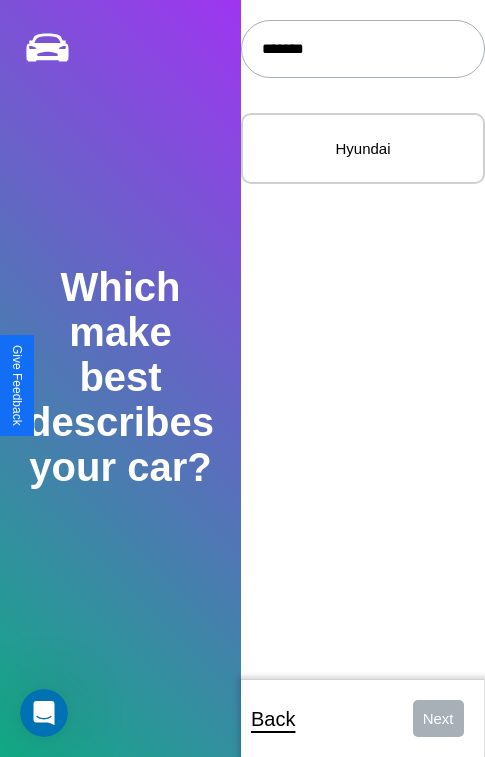 type on "*******" 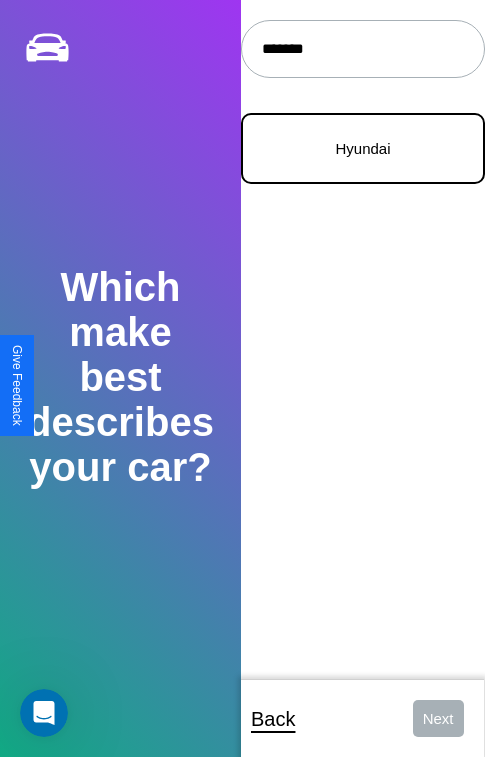click on "Hyundai" at bounding box center [363, 148] 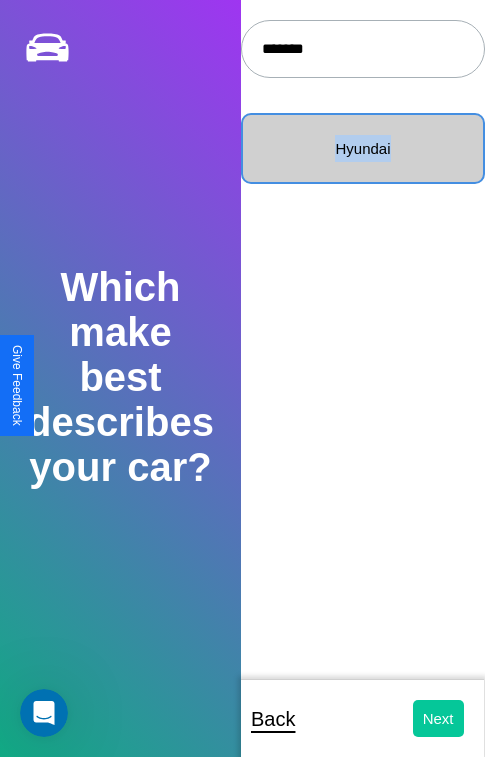 click on "Next" at bounding box center [438, 718] 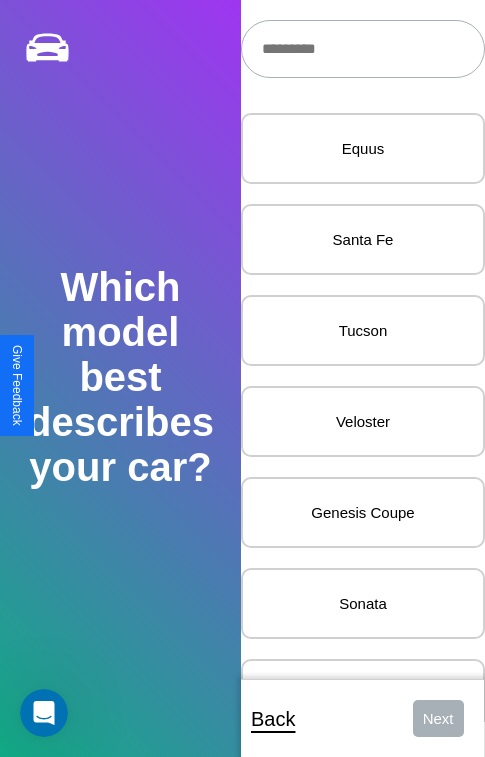 scroll, scrollTop: 27, scrollLeft: 0, axis: vertical 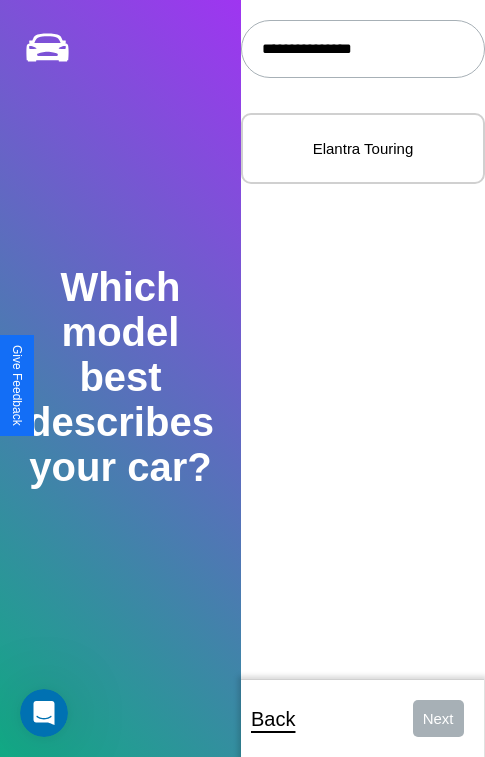 type on "**********" 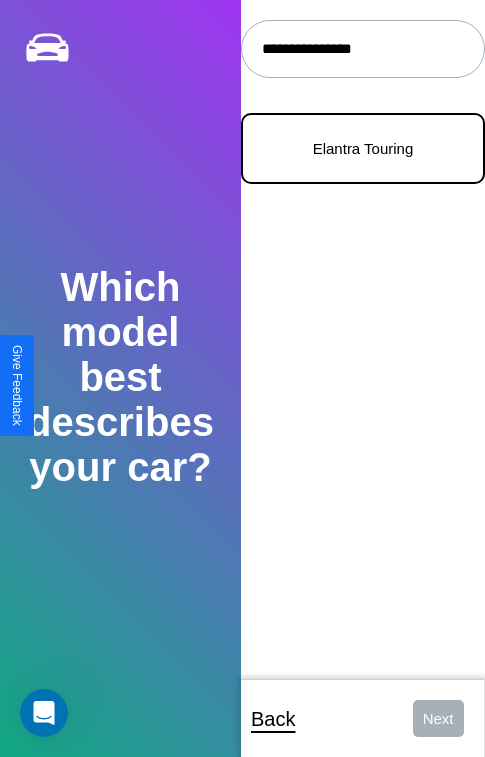 click on "Elantra Touring" at bounding box center [363, 148] 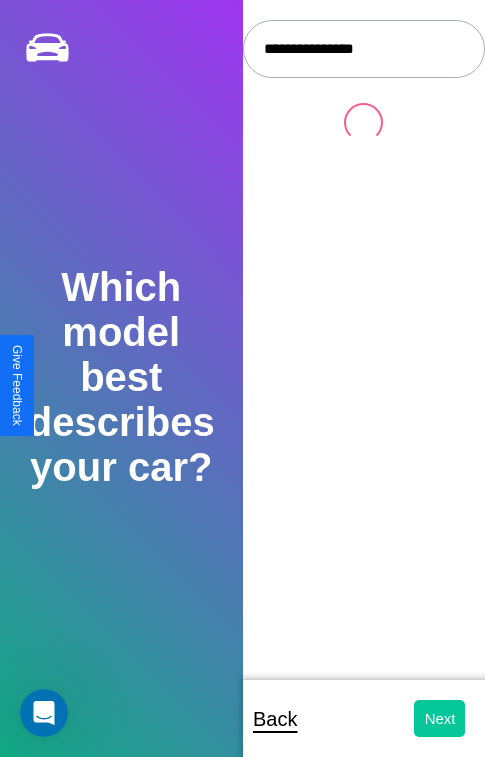 click on "Next" at bounding box center (439, 718) 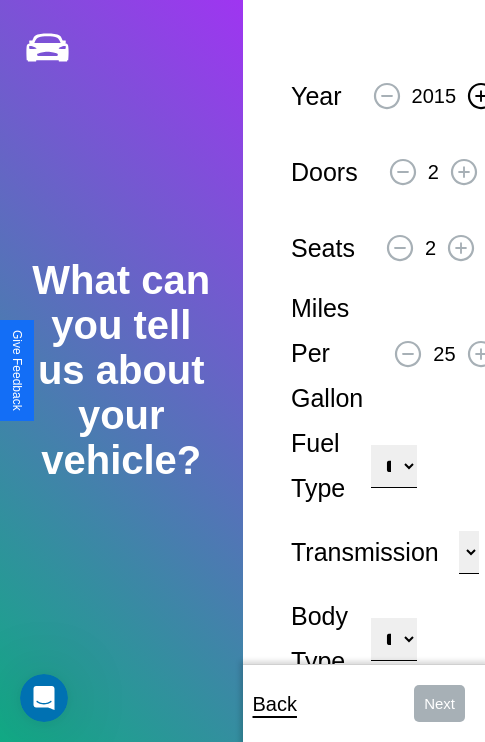 click 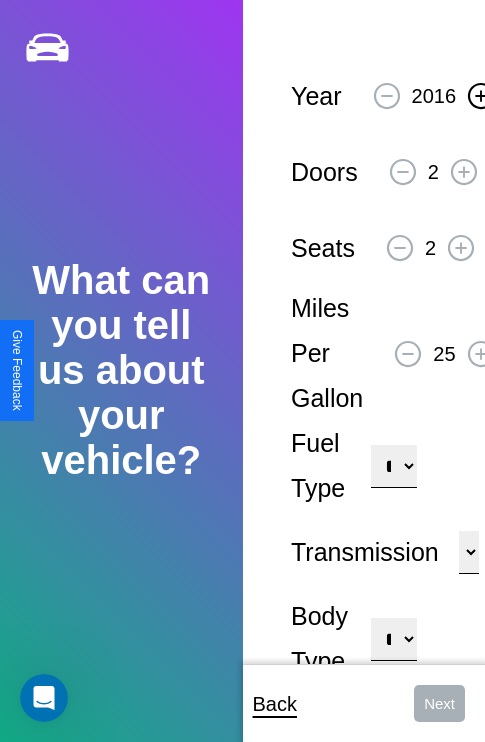 click 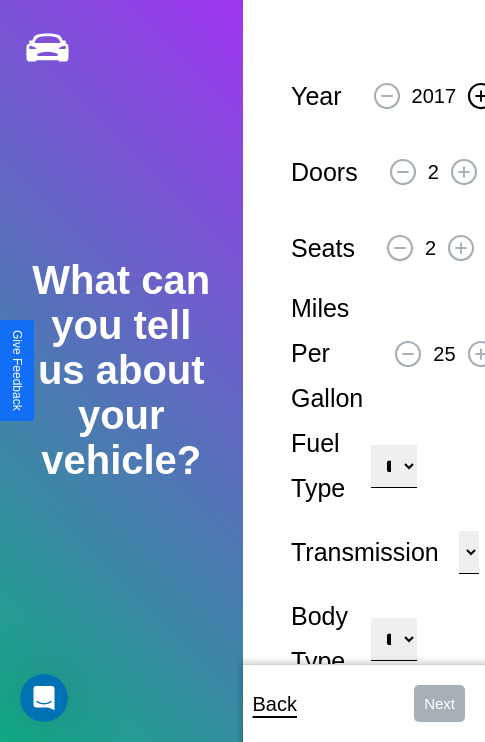 click 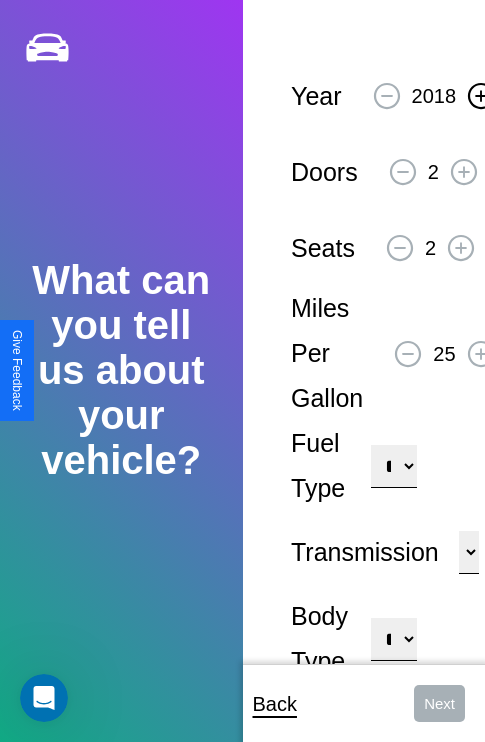 click 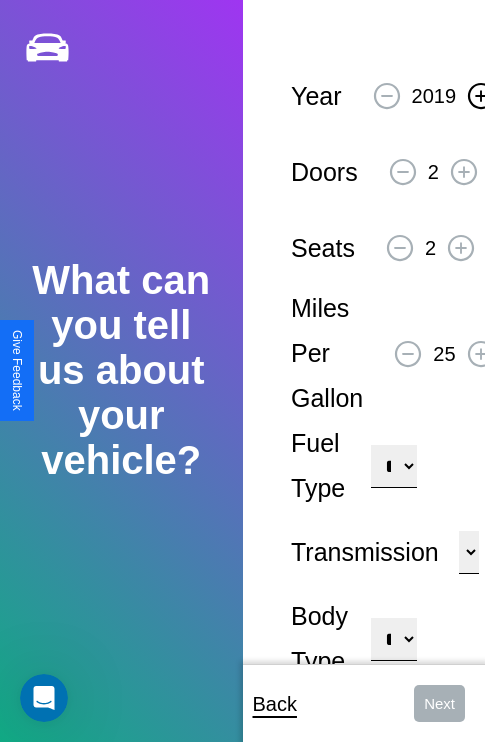click 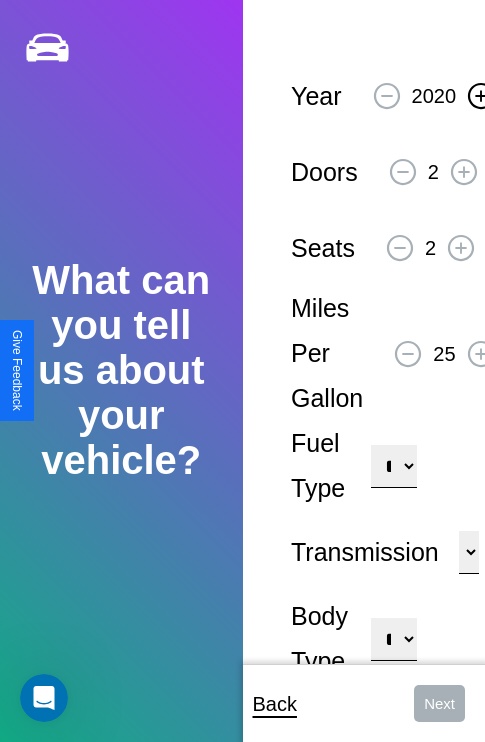 click 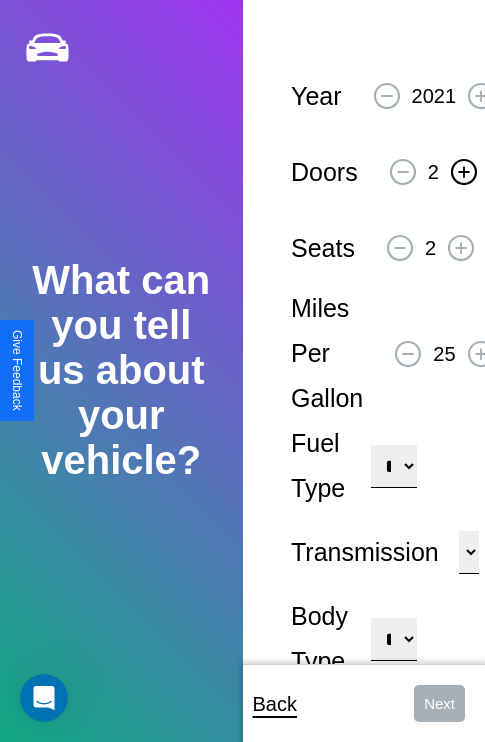 click 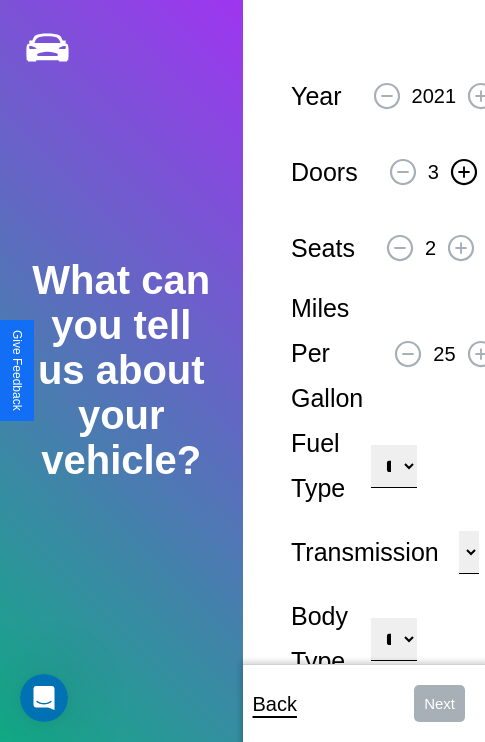 click 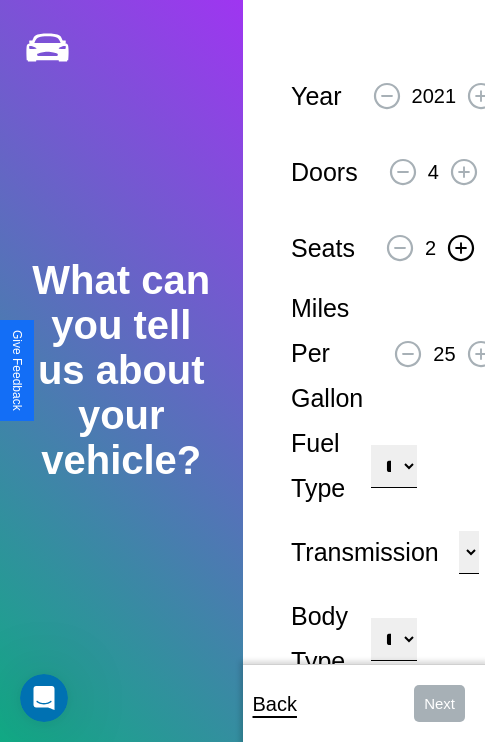 click 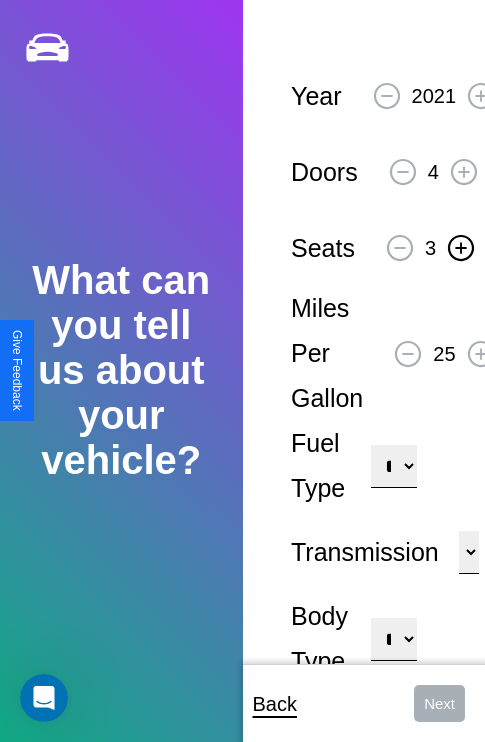 click 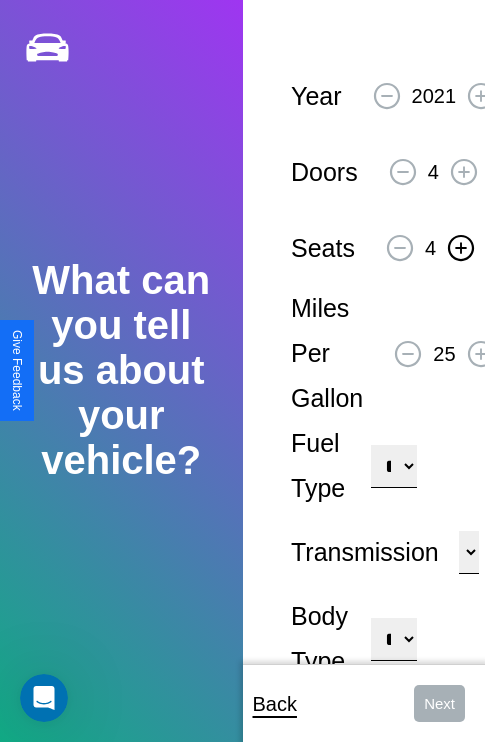 click 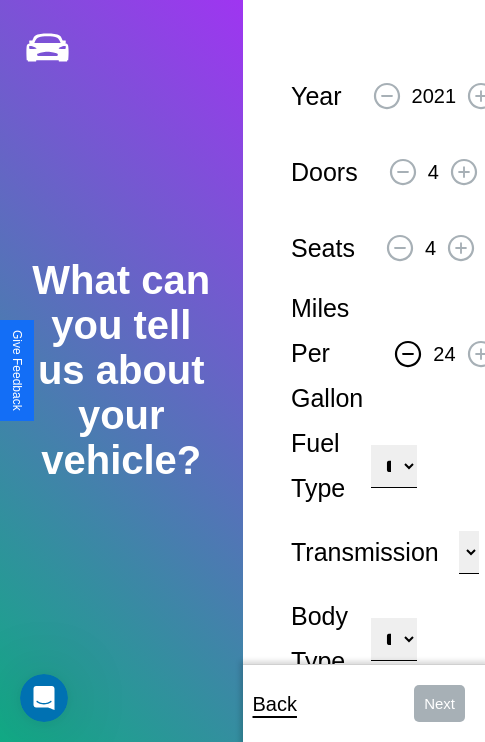 click 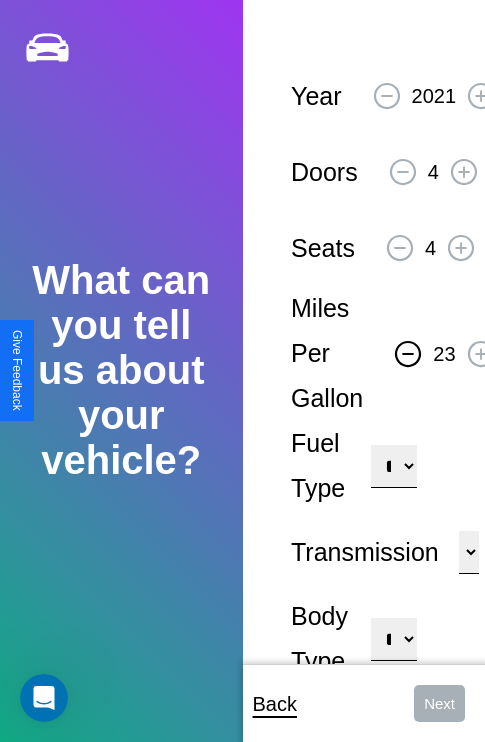 click 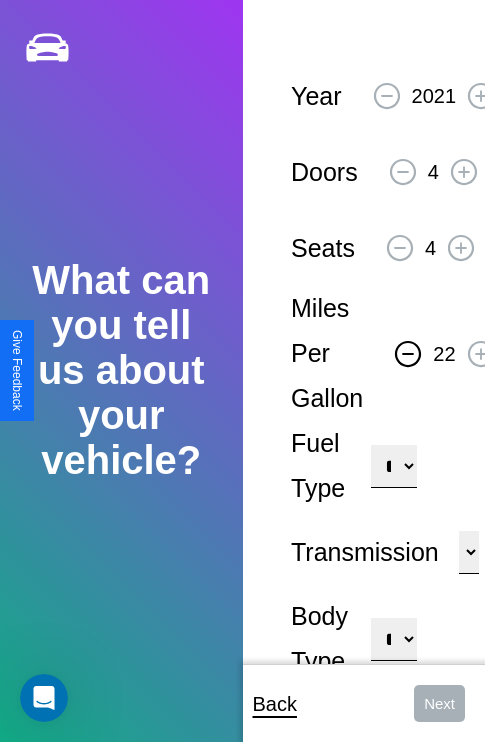 click 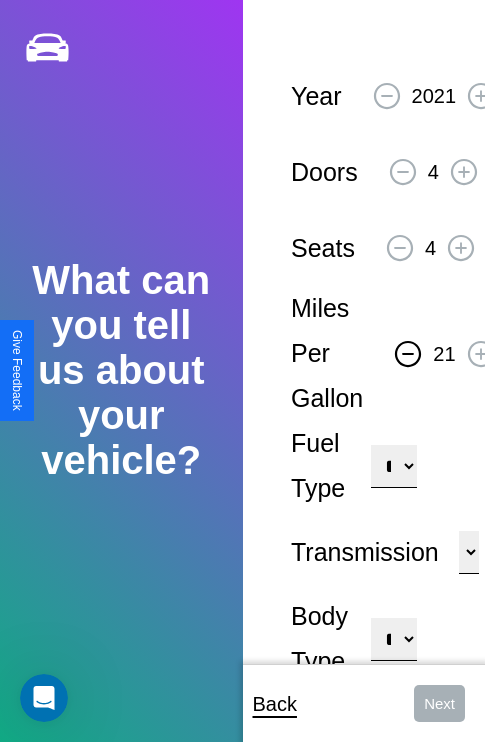 click on "**********" at bounding box center [393, 466] 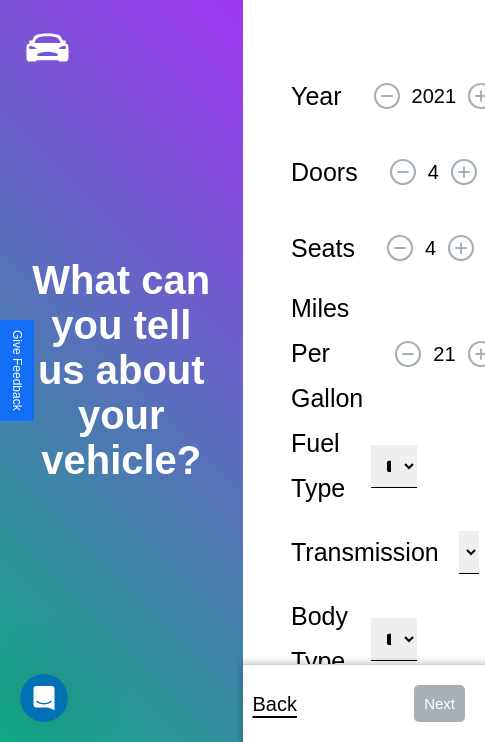 select on "***" 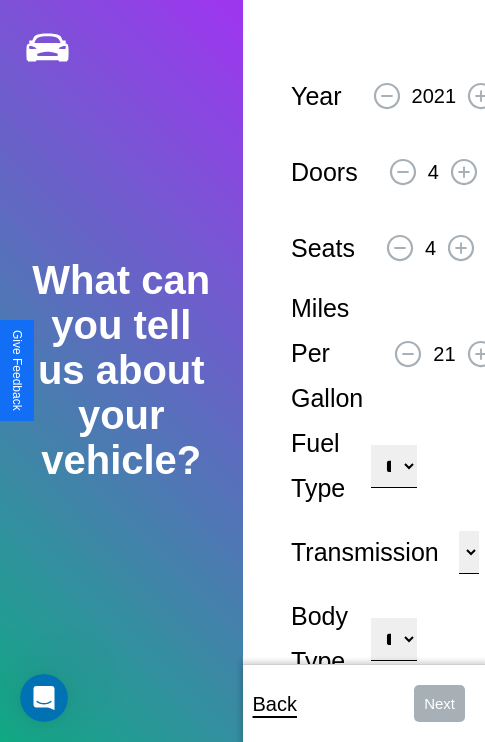 click on "****** ********* ******" at bounding box center [469, 552] 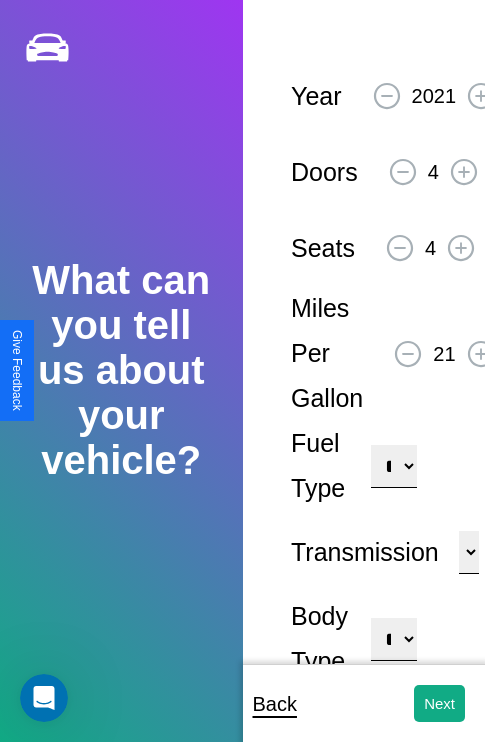click on "**********" at bounding box center [393, 639] 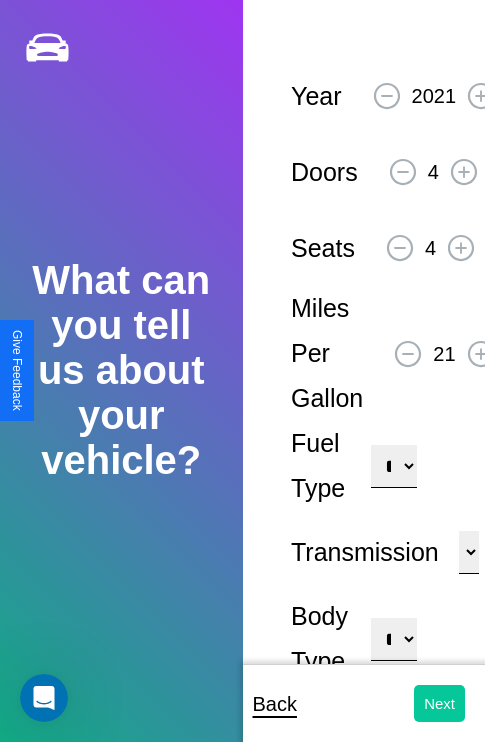 click on "Next" at bounding box center (439, 703) 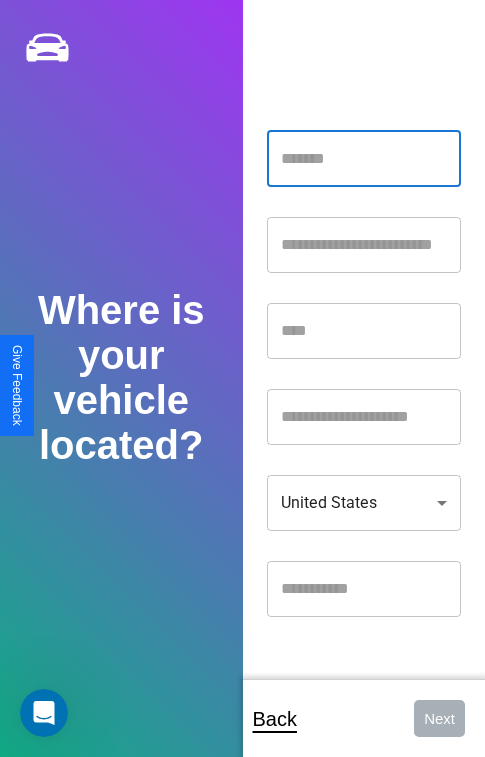 click at bounding box center [364, 159] 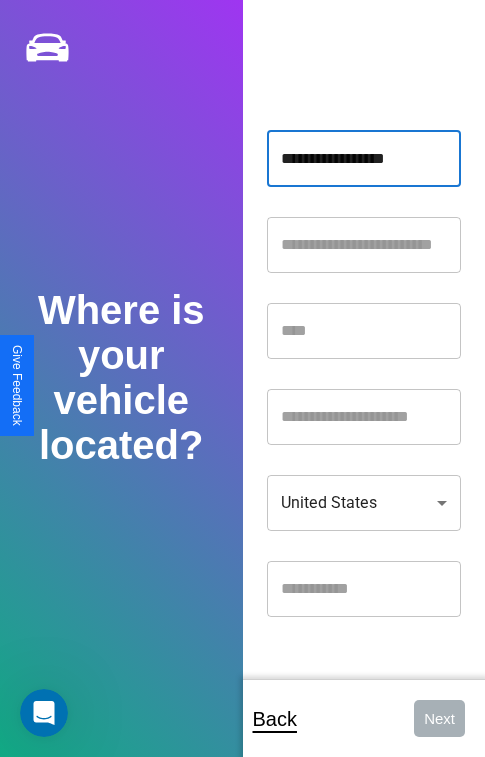 type on "**********" 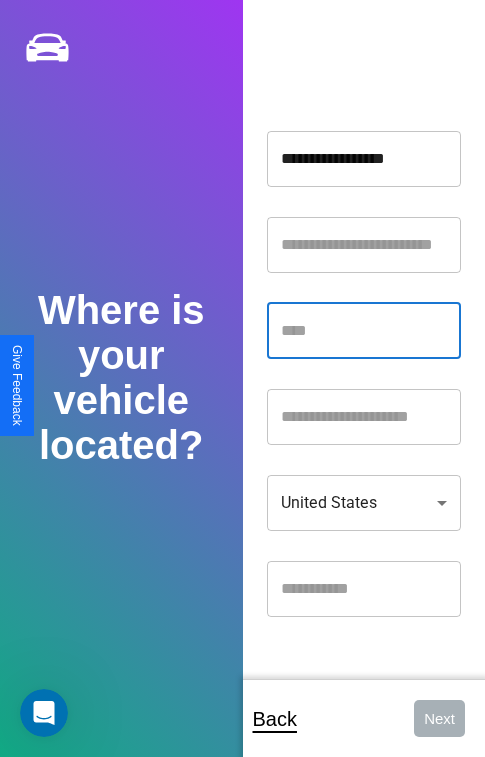 click at bounding box center (364, 331) 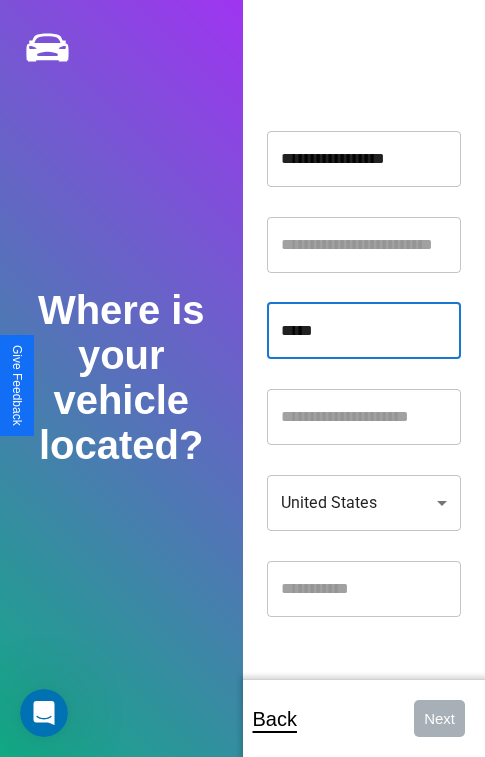 type on "*****" 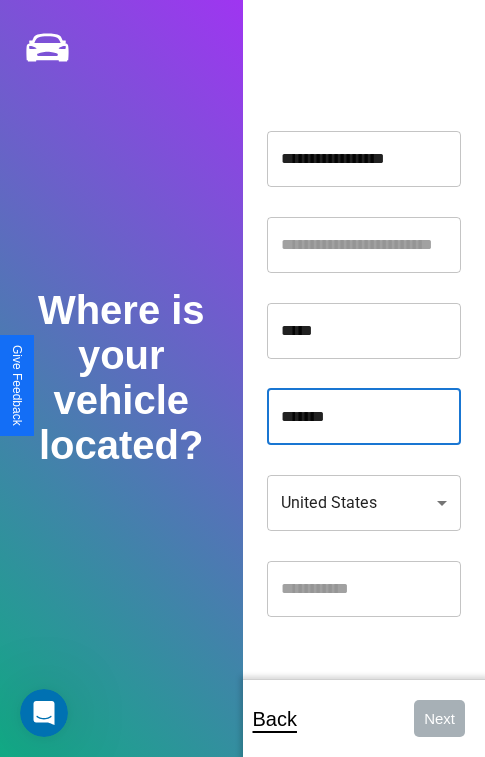 type on "*******" 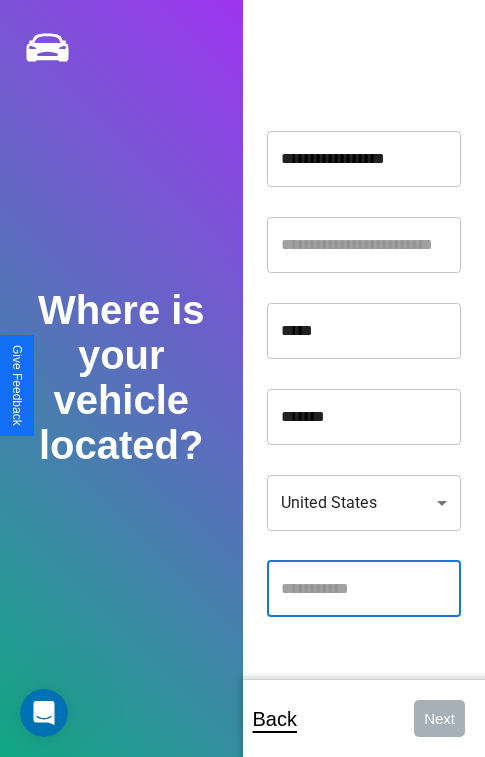 click at bounding box center [364, 589] 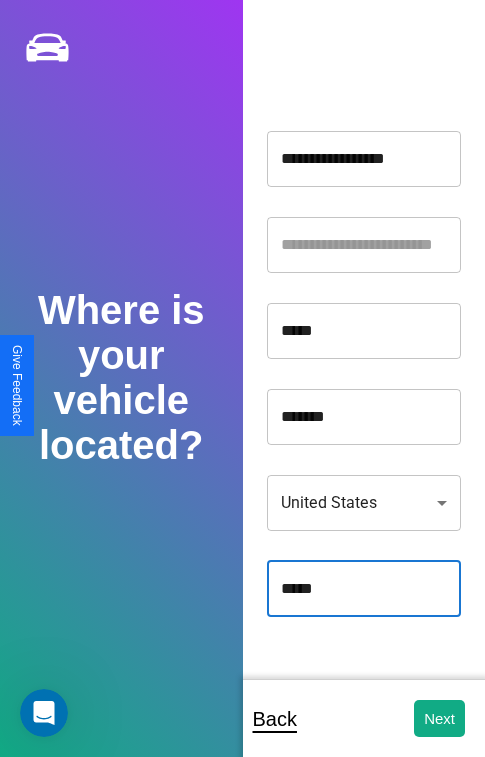 type on "*****" 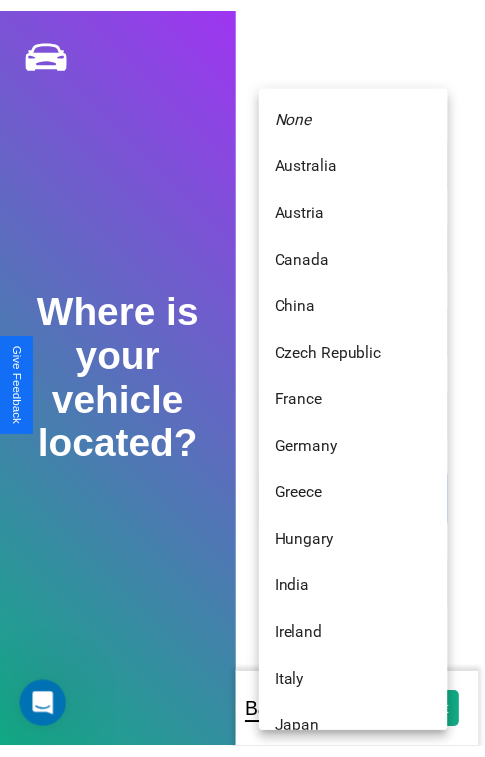 scroll, scrollTop: 459, scrollLeft: 0, axis: vertical 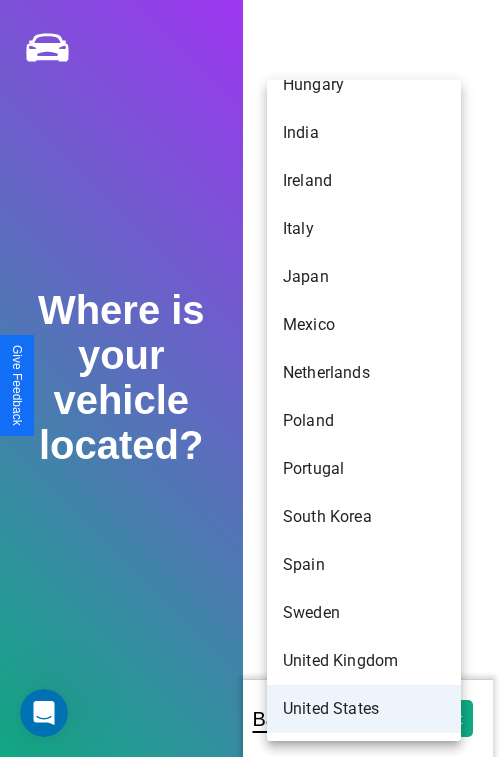 click on "United States" at bounding box center [364, 709] 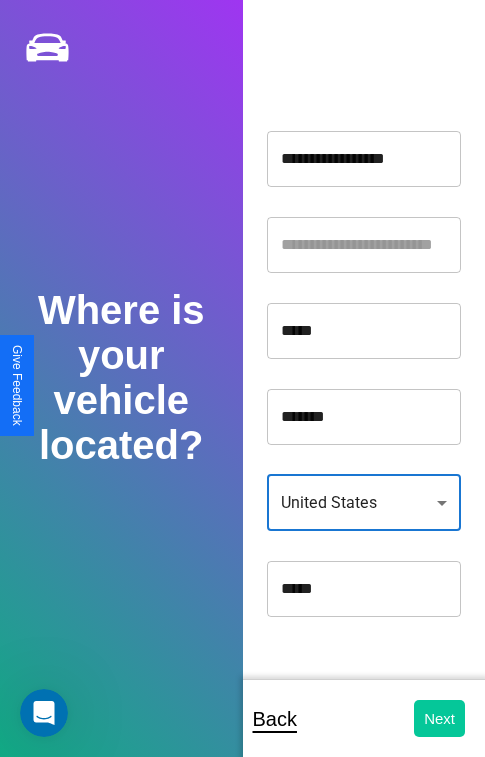 click on "Next" at bounding box center (439, 718) 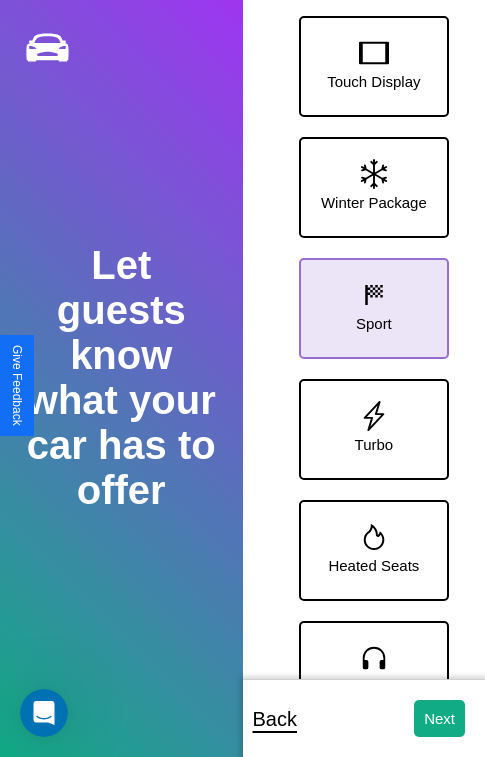 click 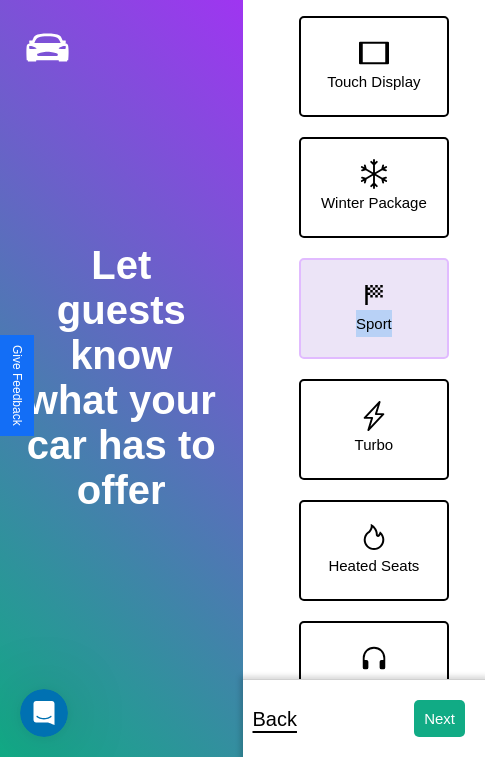 scroll, scrollTop: 128, scrollLeft: 0, axis: vertical 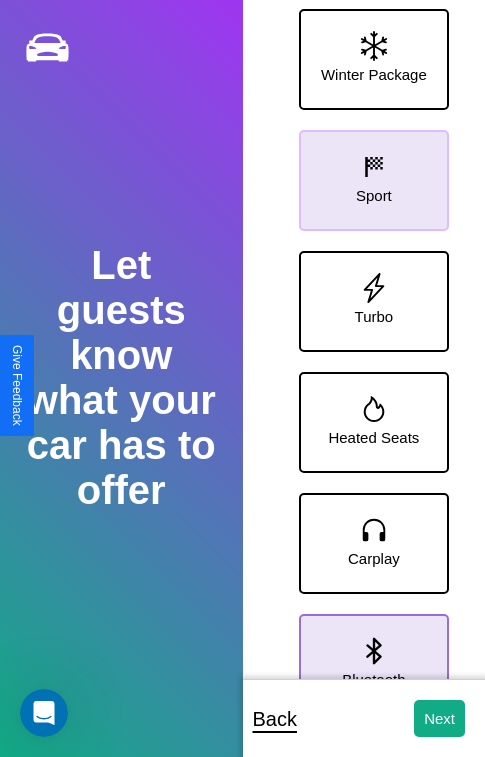 click 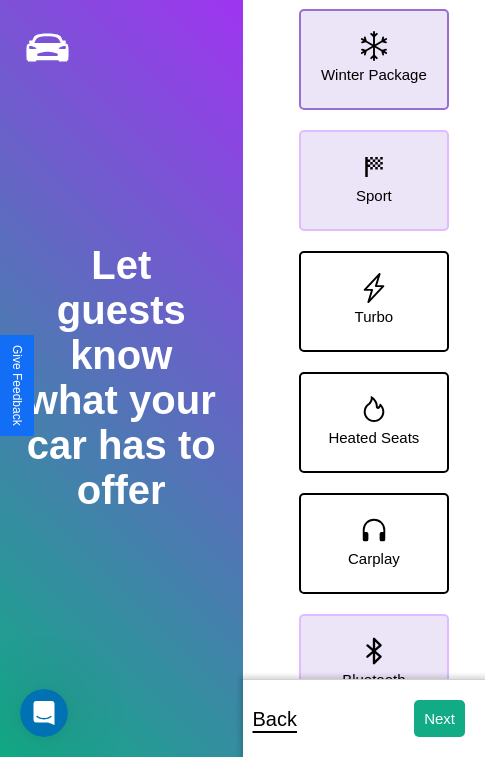 click 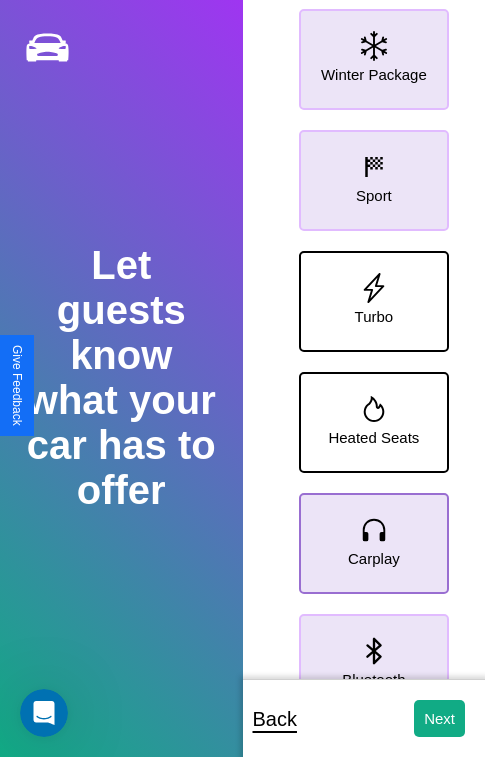 click 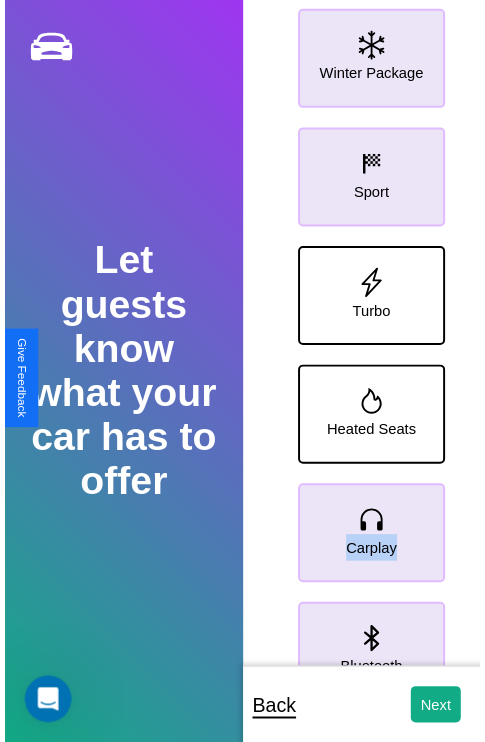 scroll, scrollTop: 0, scrollLeft: 0, axis: both 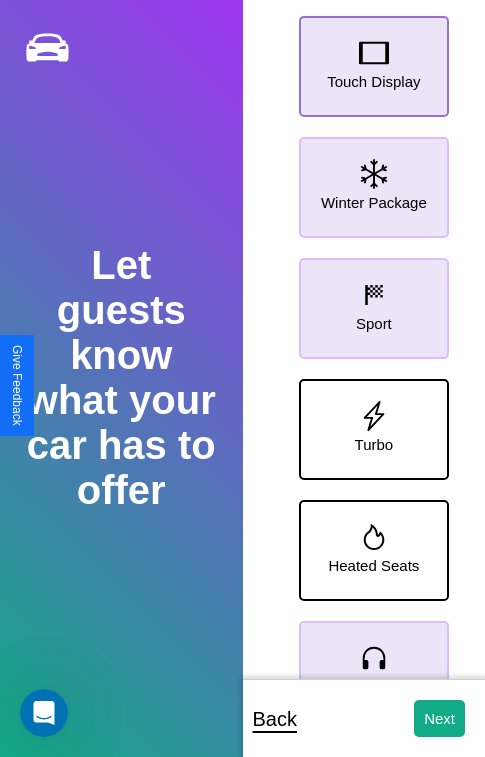 click 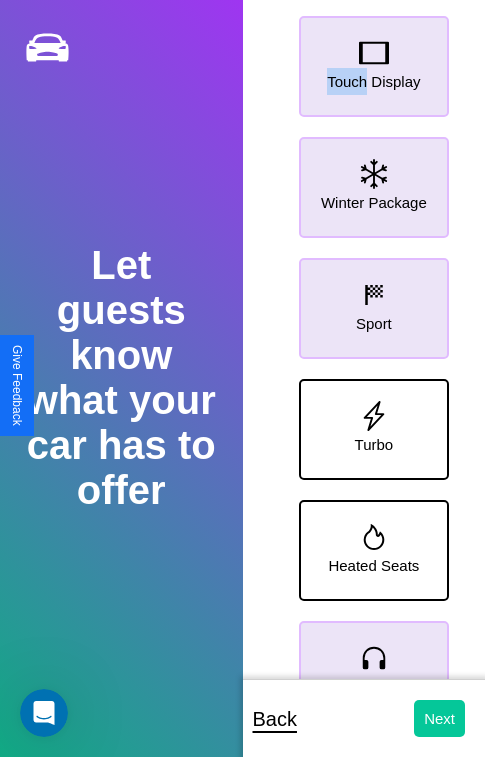 click on "Next" at bounding box center [439, 718] 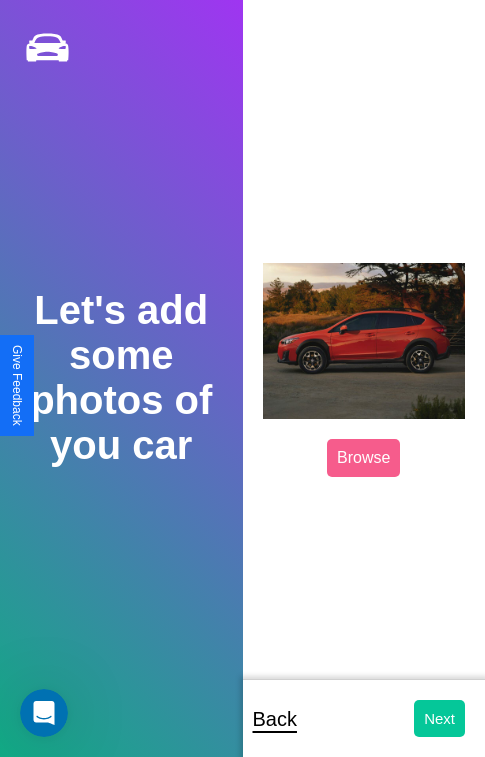 click on "Next" at bounding box center (439, 718) 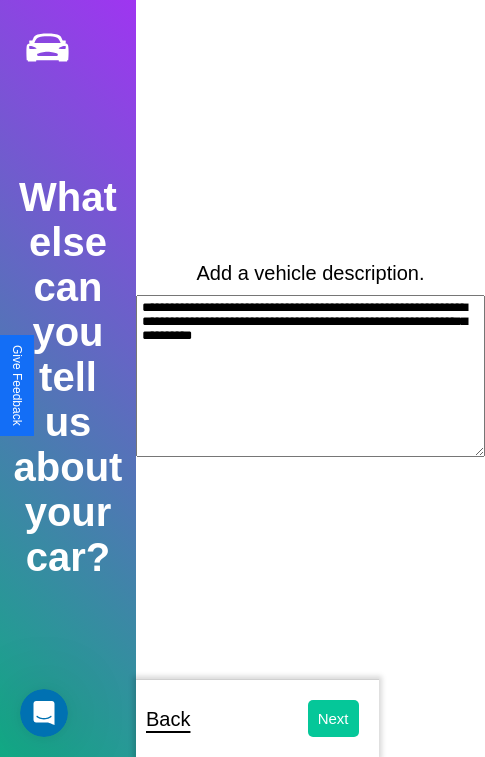 type on "**********" 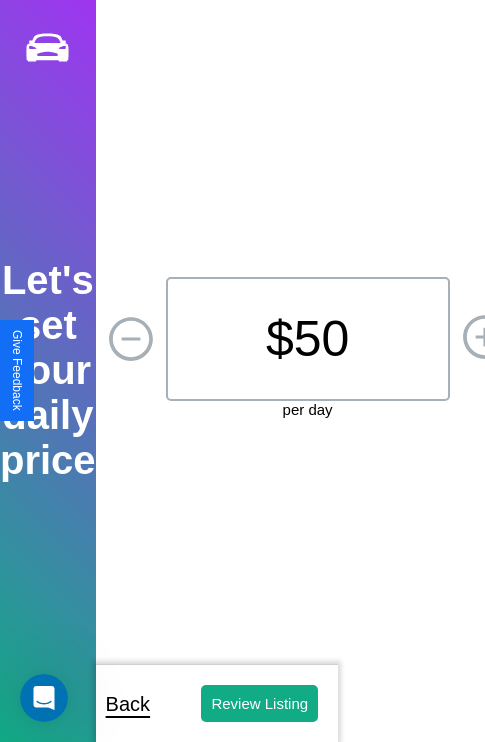 click on "$ 50" at bounding box center [308, 339] 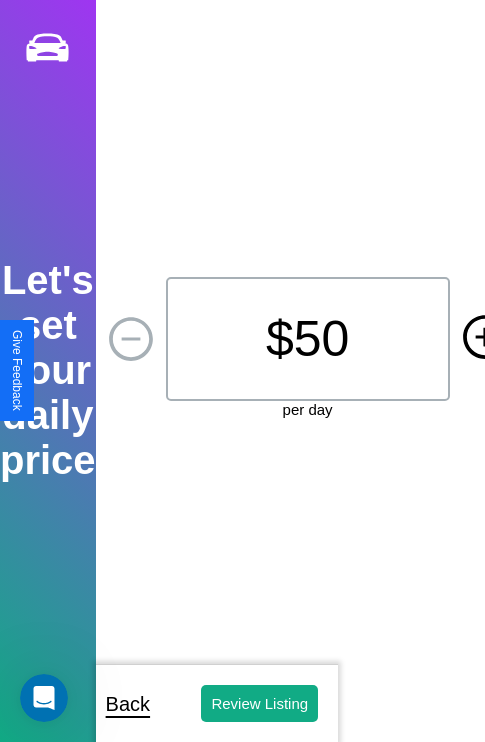 click 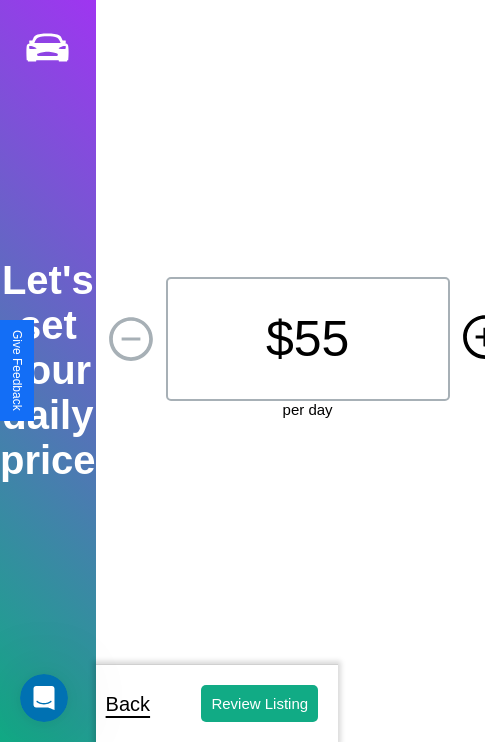 click 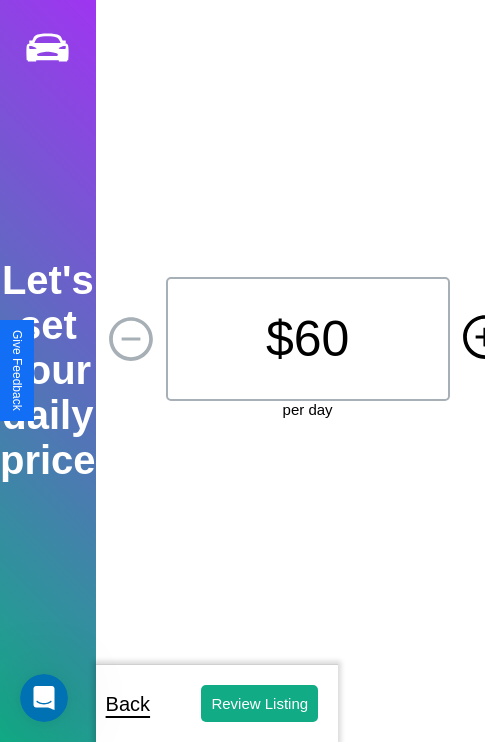 click 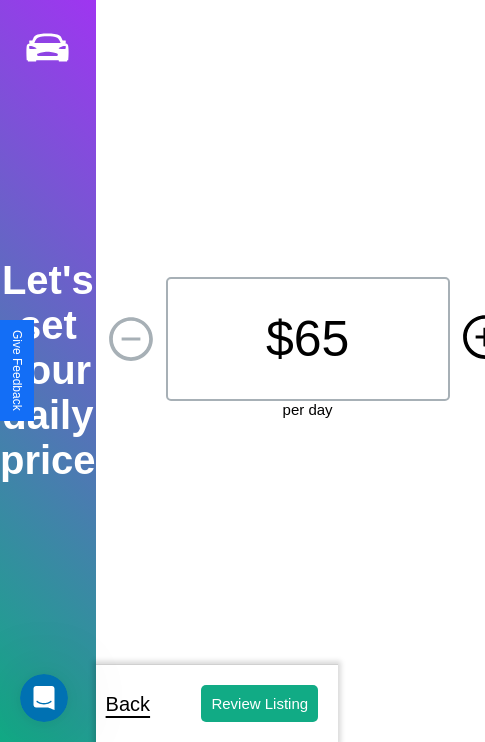 click 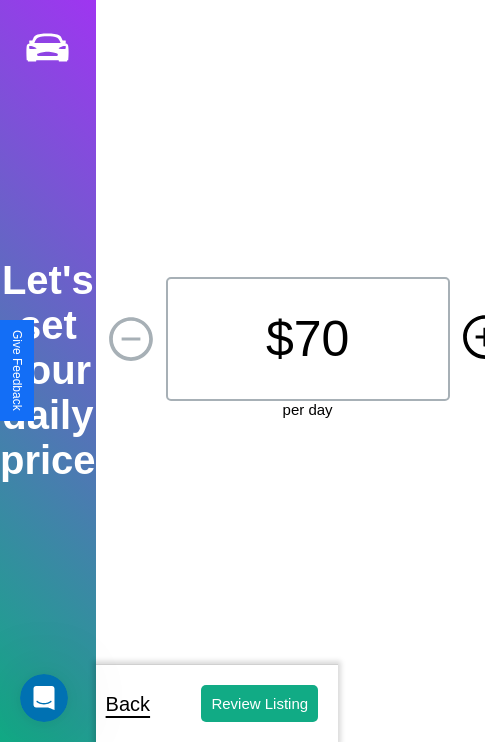 click 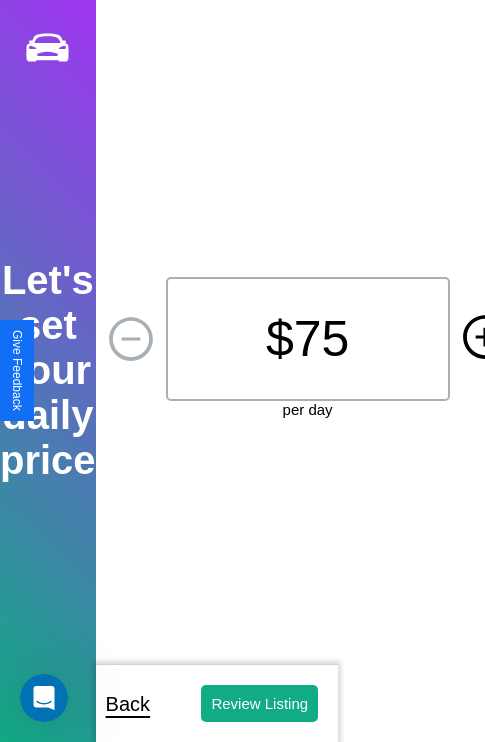 click 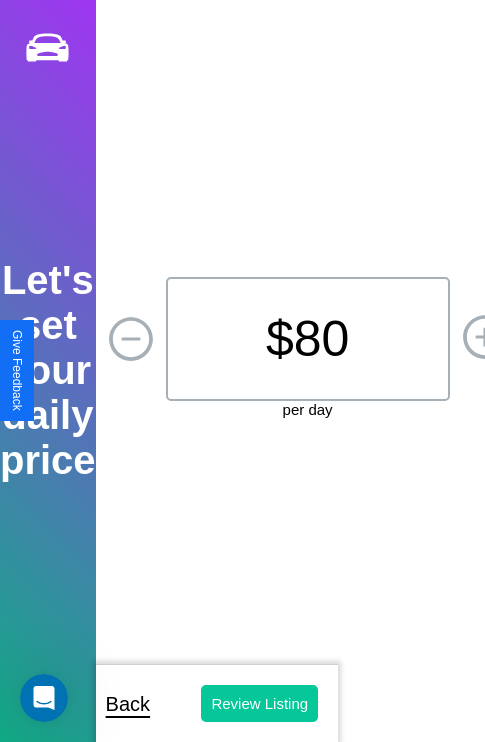 click on "Review Listing" at bounding box center (259, 703) 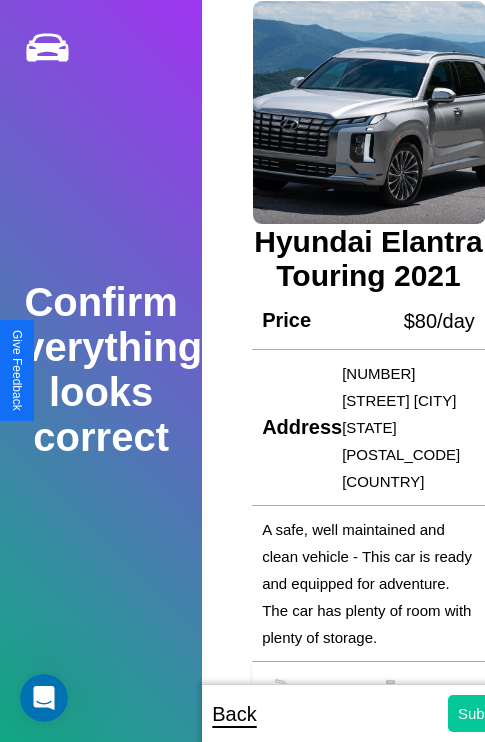click on "Submit" at bounding box center [481, 713] 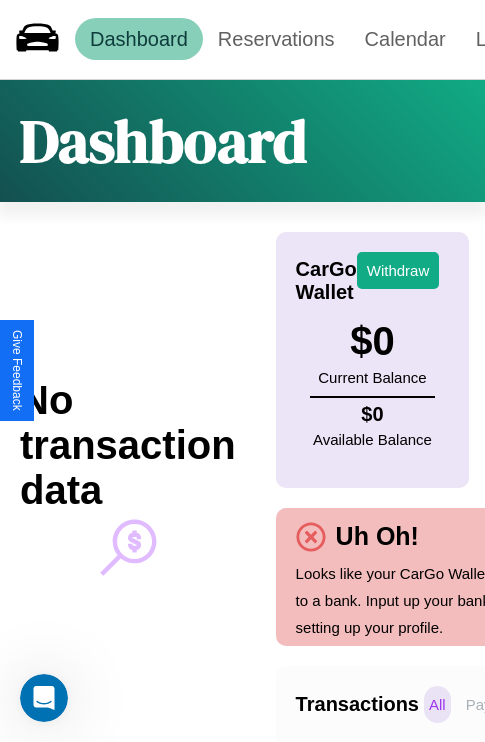 scroll, scrollTop: 0, scrollLeft: 147, axis: horizontal 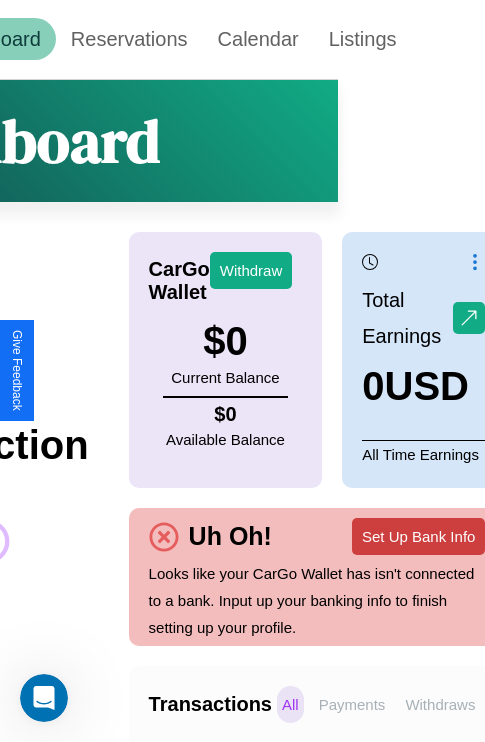 click on "Set Up Bank Info" at bounding box center [418, 536] 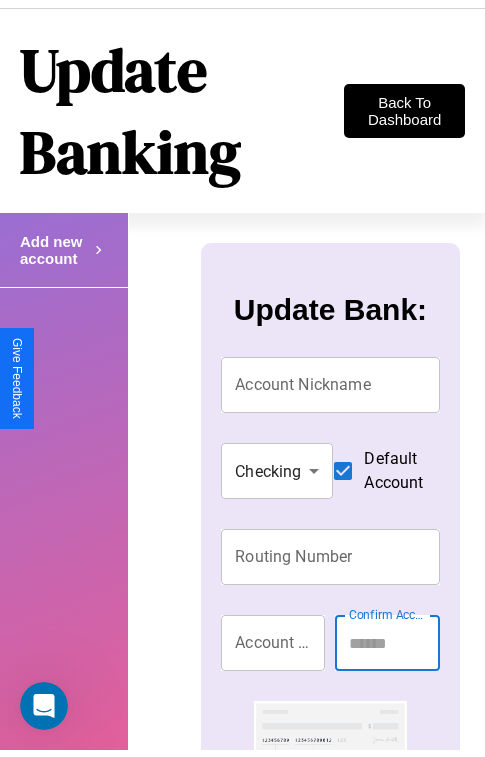 scroll, scrollTop: 0, scrollLeft: 0, axis: both 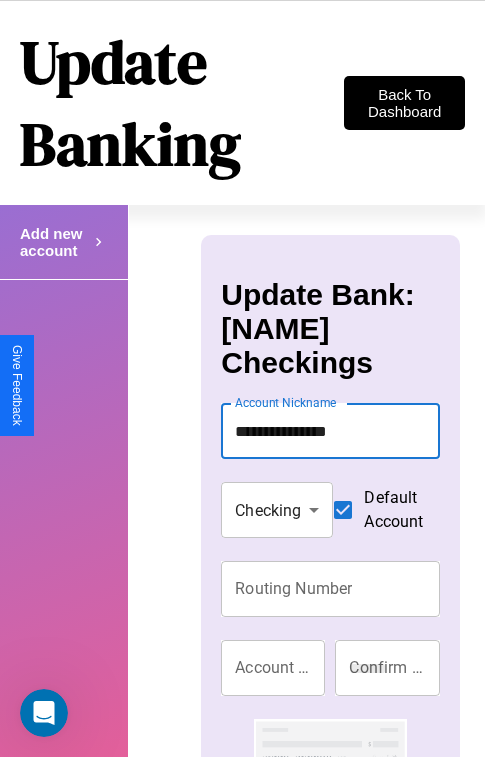 type on "**********" 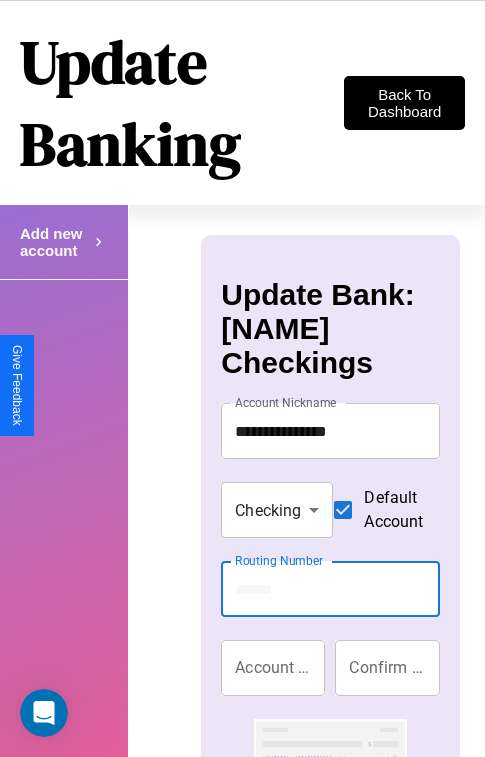 click on "Routing Number" at bounding box center (330, 589) 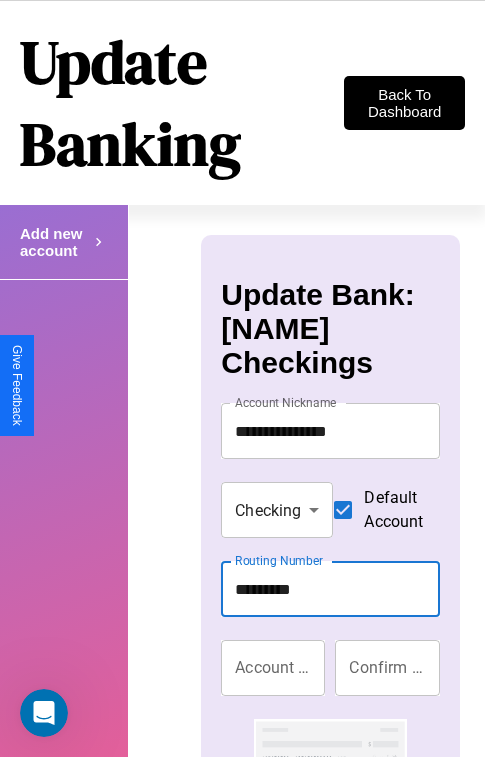 type on "*********" 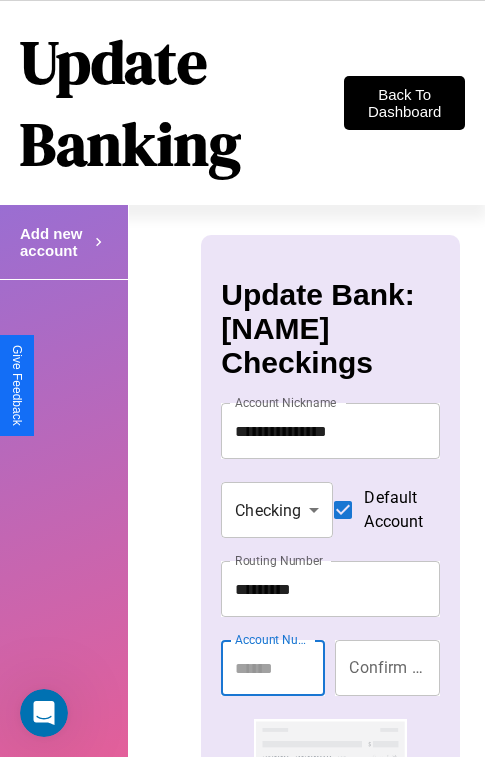 click on "Account Number" at bounding box center (273, 668) 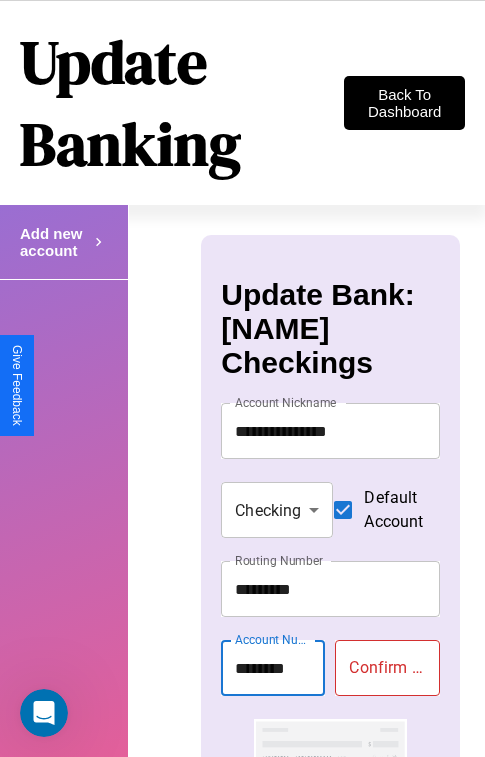 type on "********" 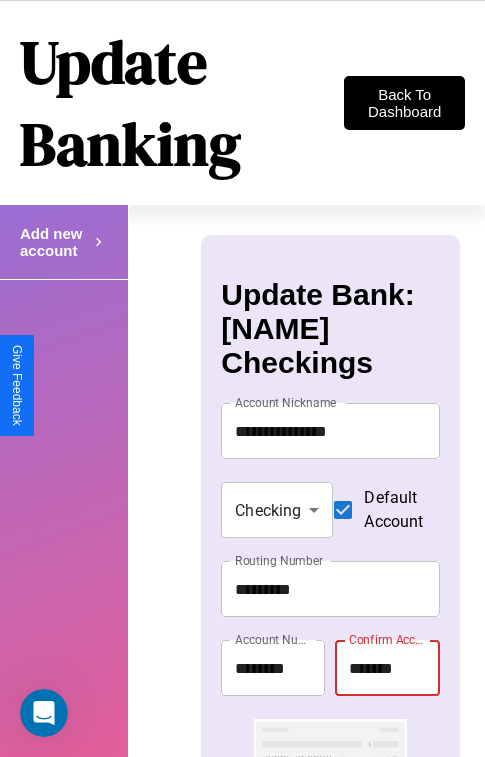 type on "********" 